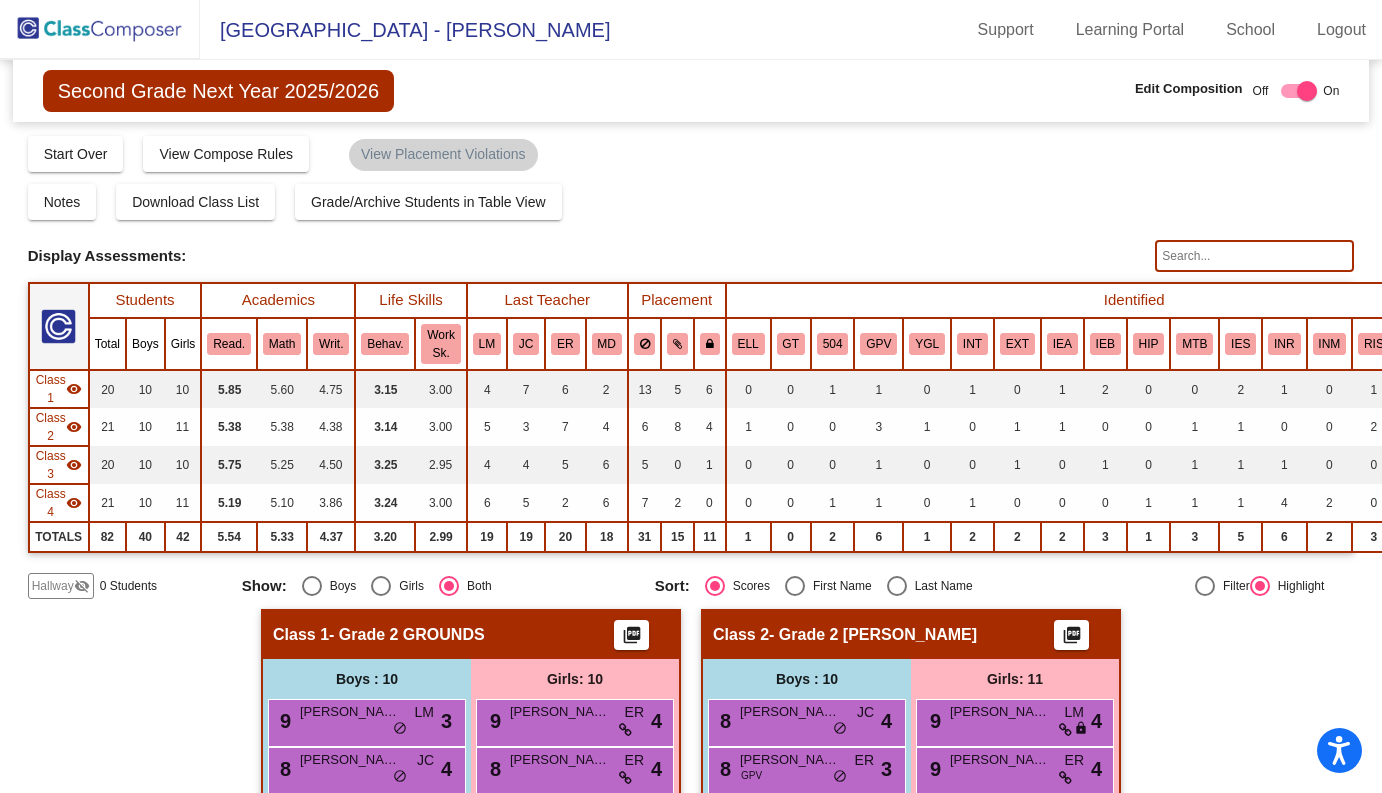 scroll, scrollTop: 0, scrollLeft: 0, axis: both 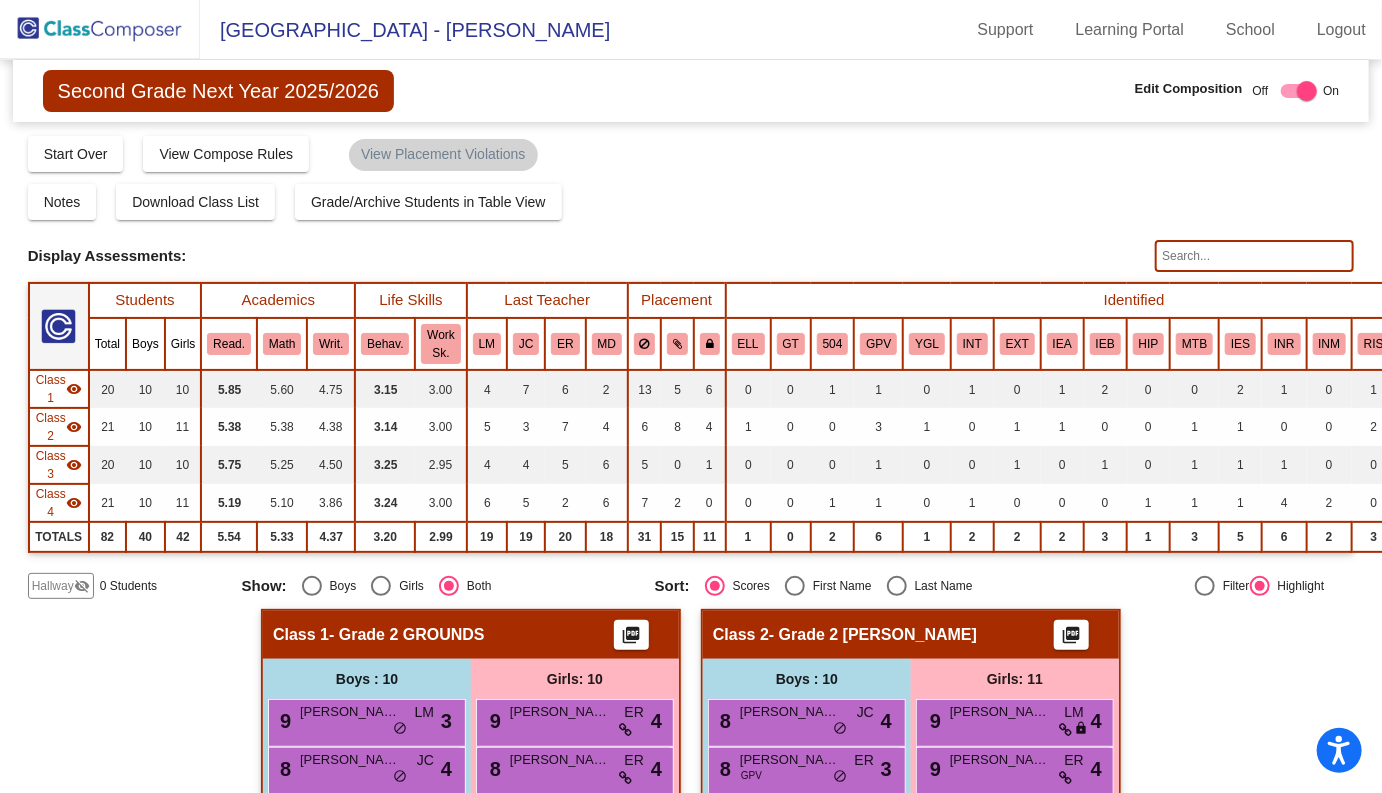 click 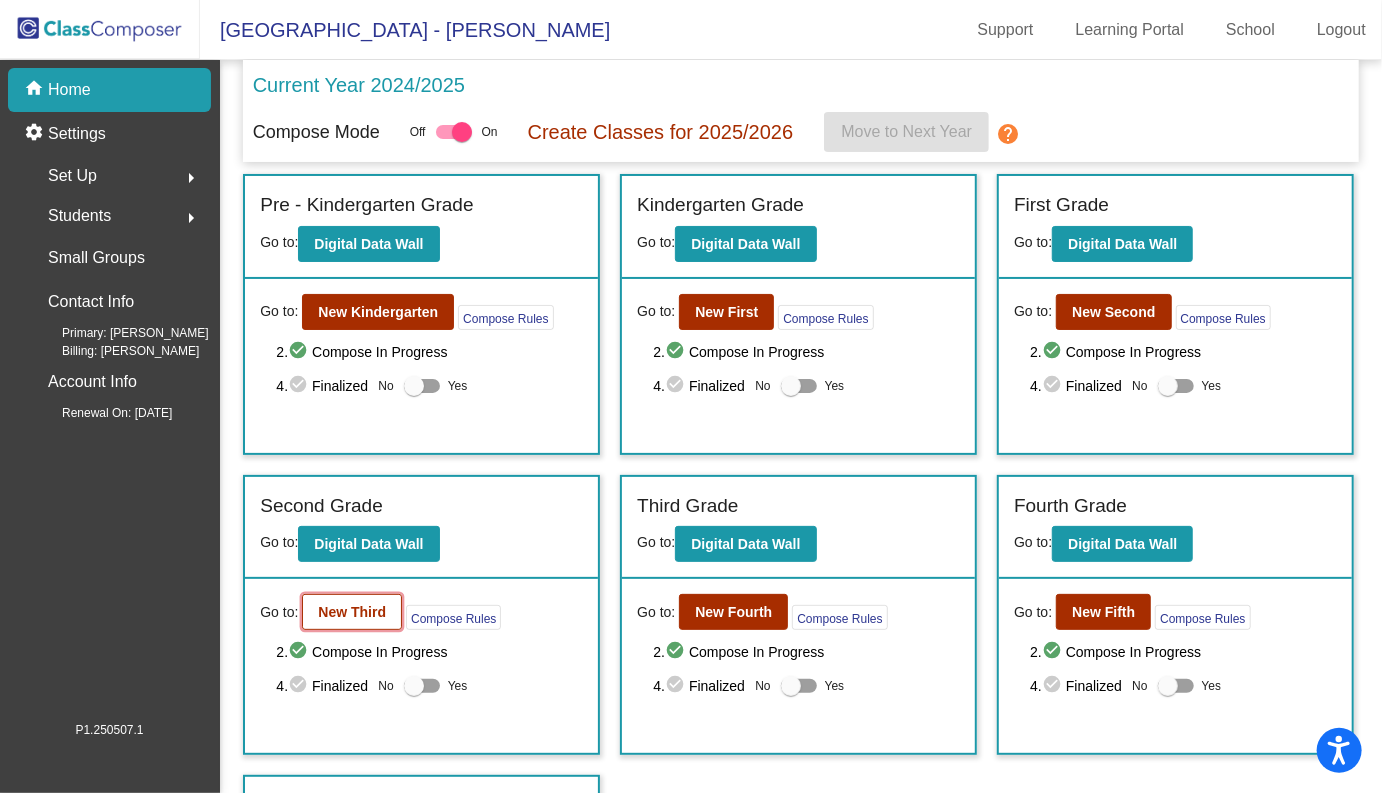 click on "New Third" 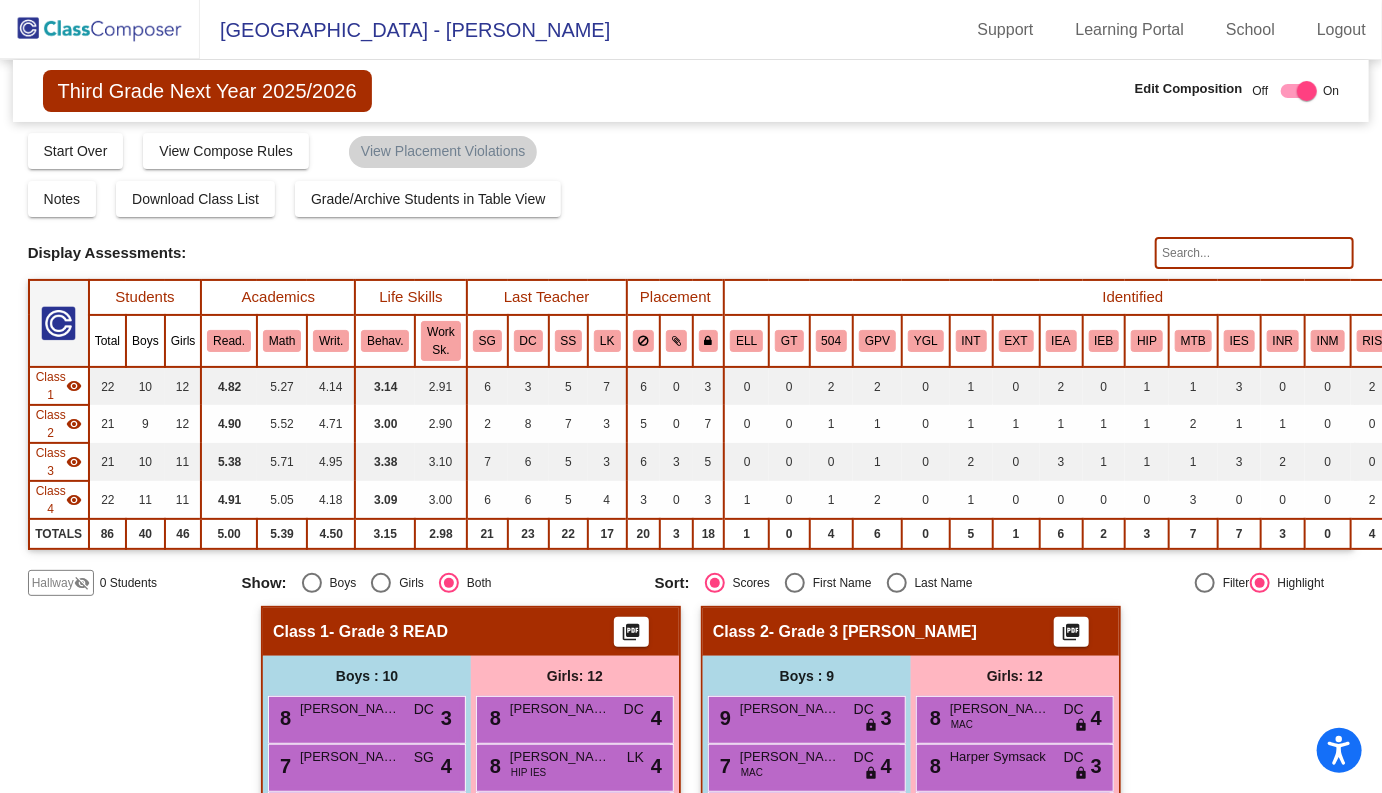 scroll, scrollTop: 0, scrollLeft: 0, axis: both 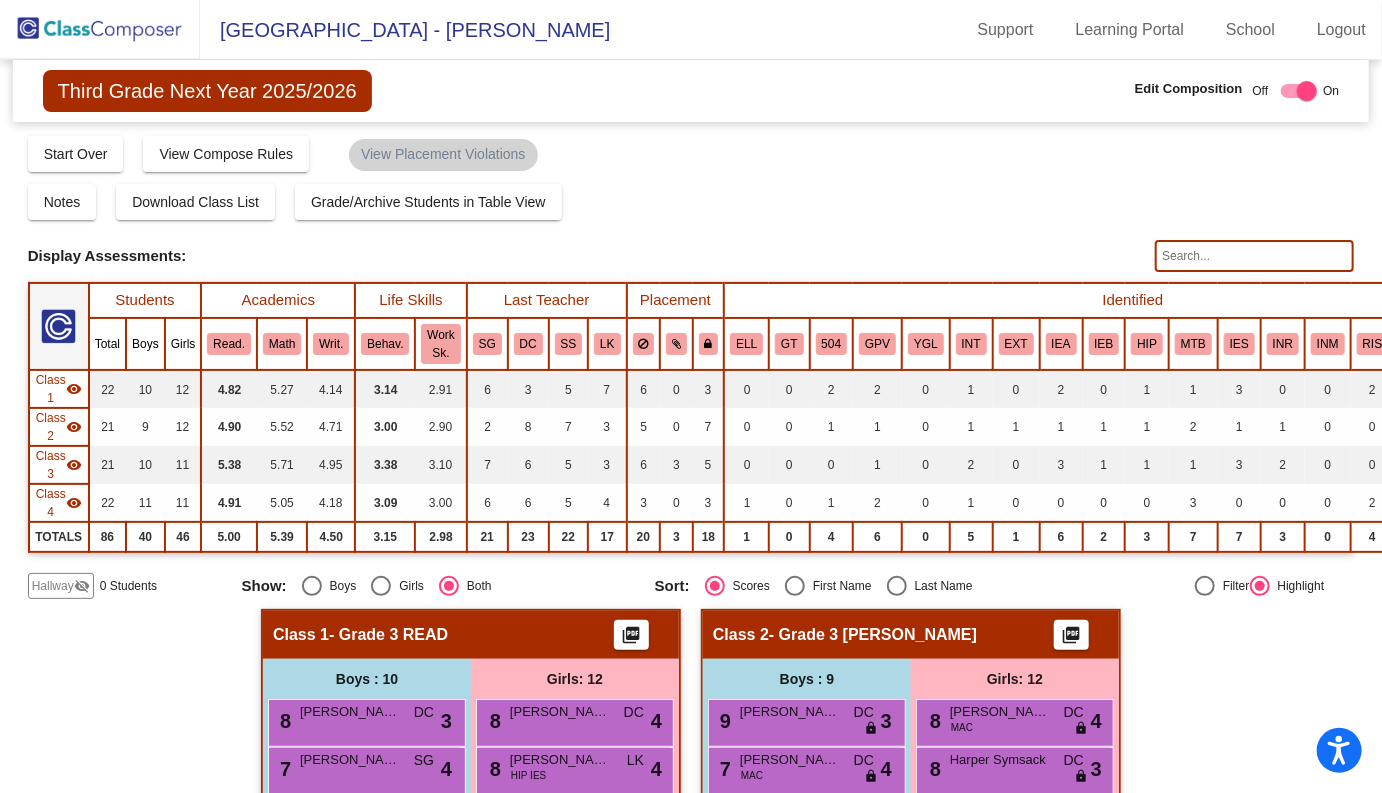 click 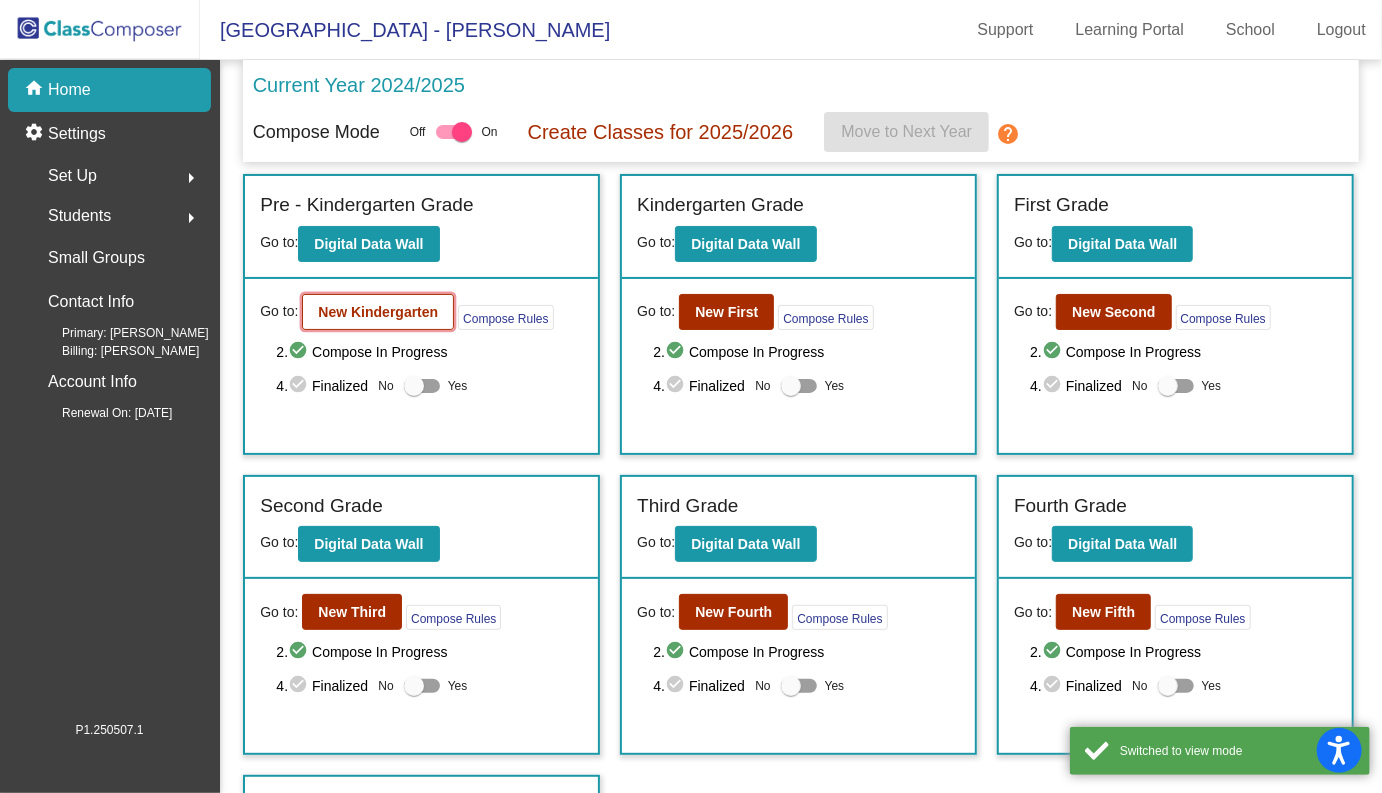 click on "New Kindergarten" 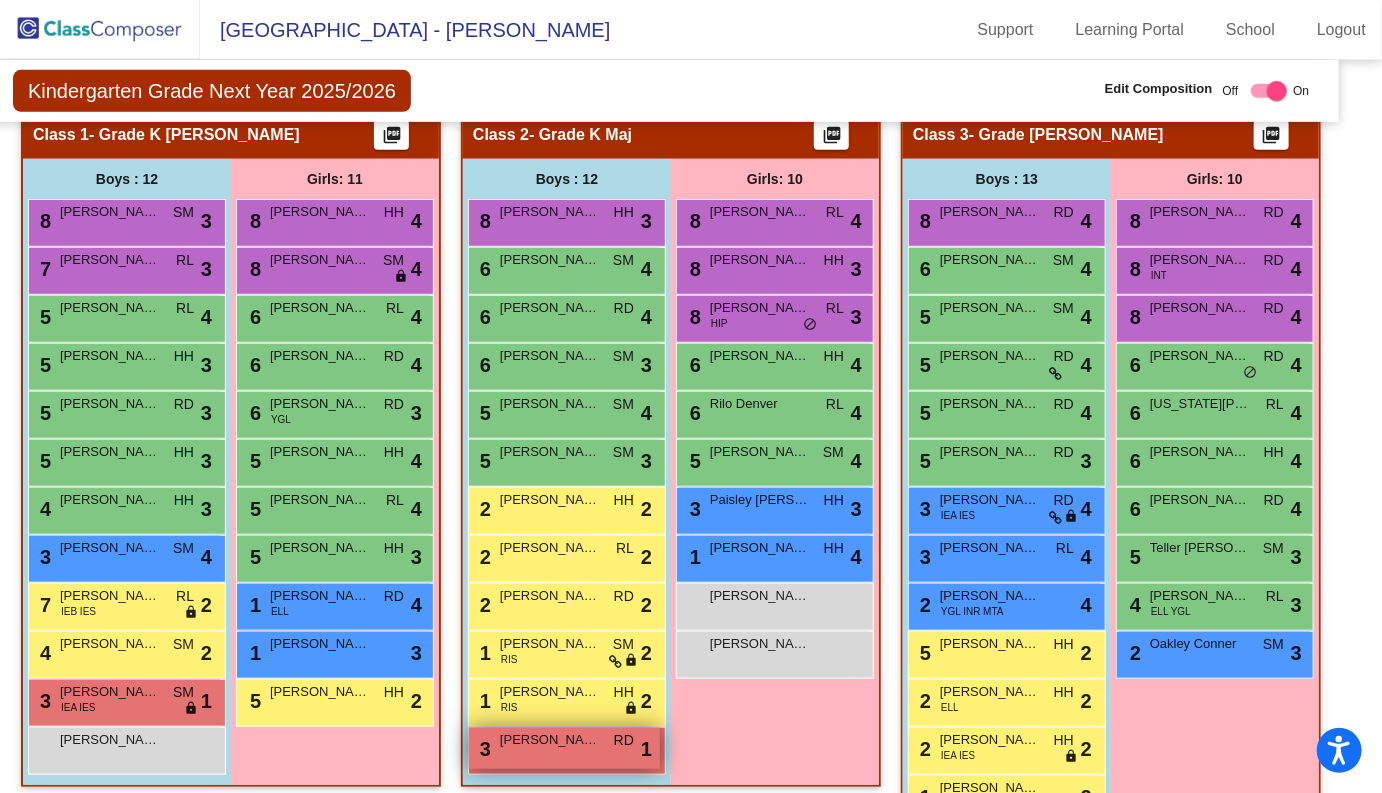 scroll, scrollTop: 461, scrollLeft: 30, axis: both 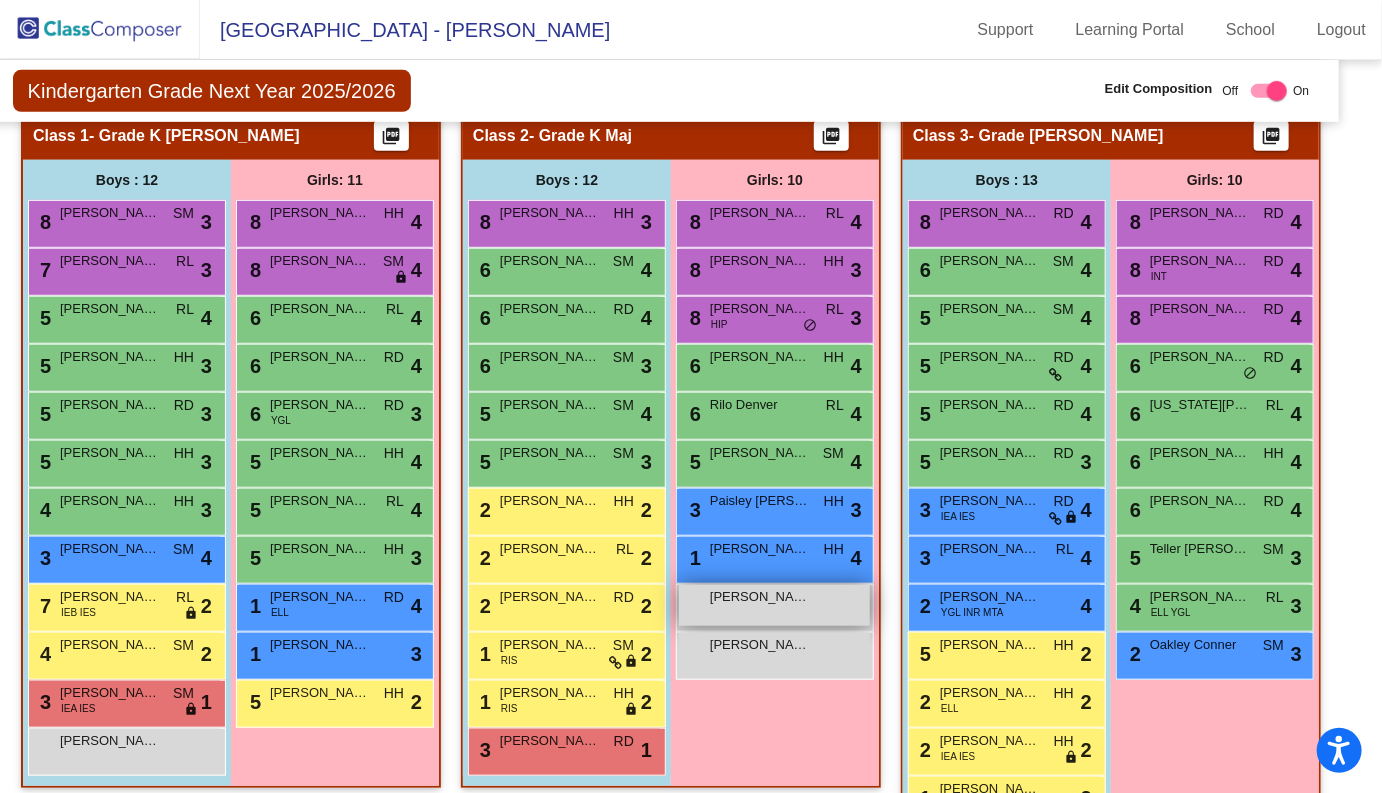 click on "[PERSON_NAME] lock do_not_disturb_alt" at bounding box center (774, 605) 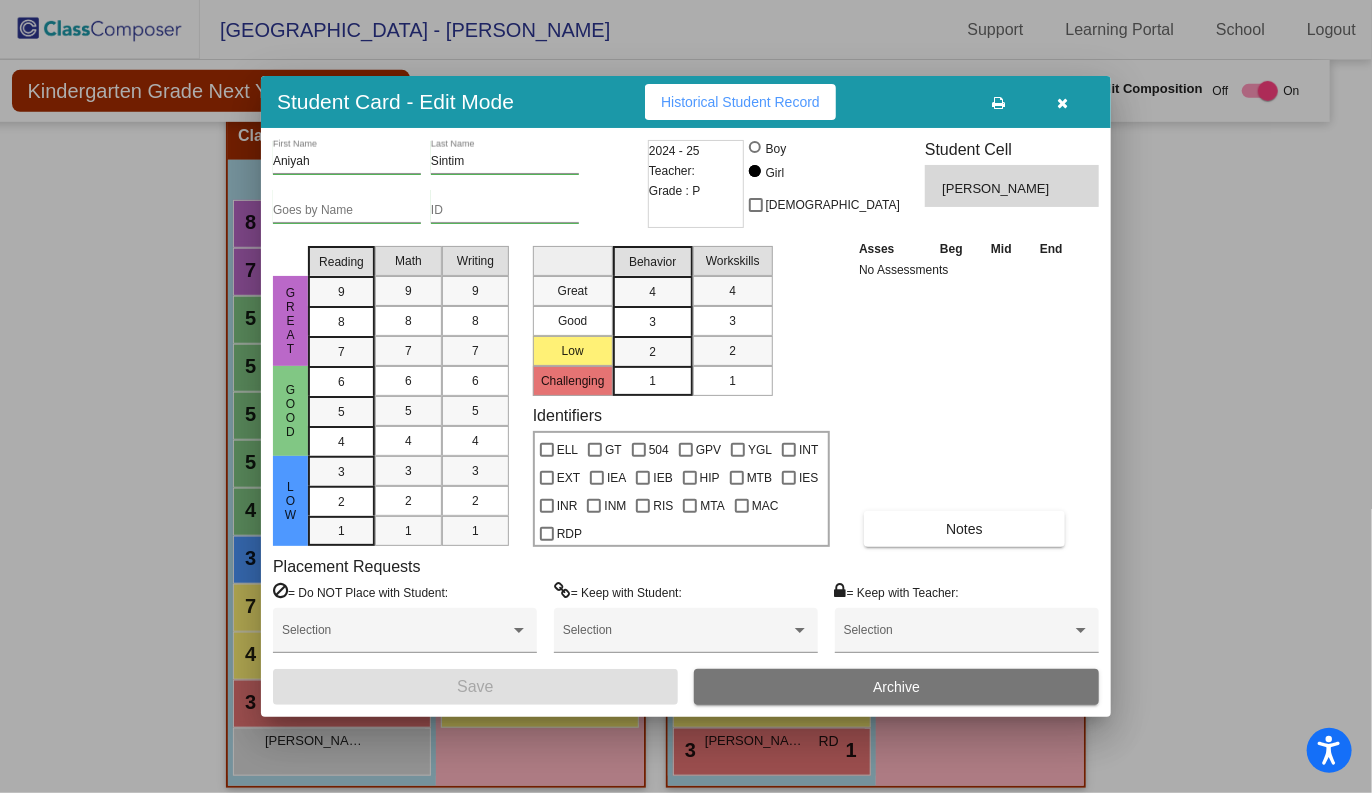click on "Archive" 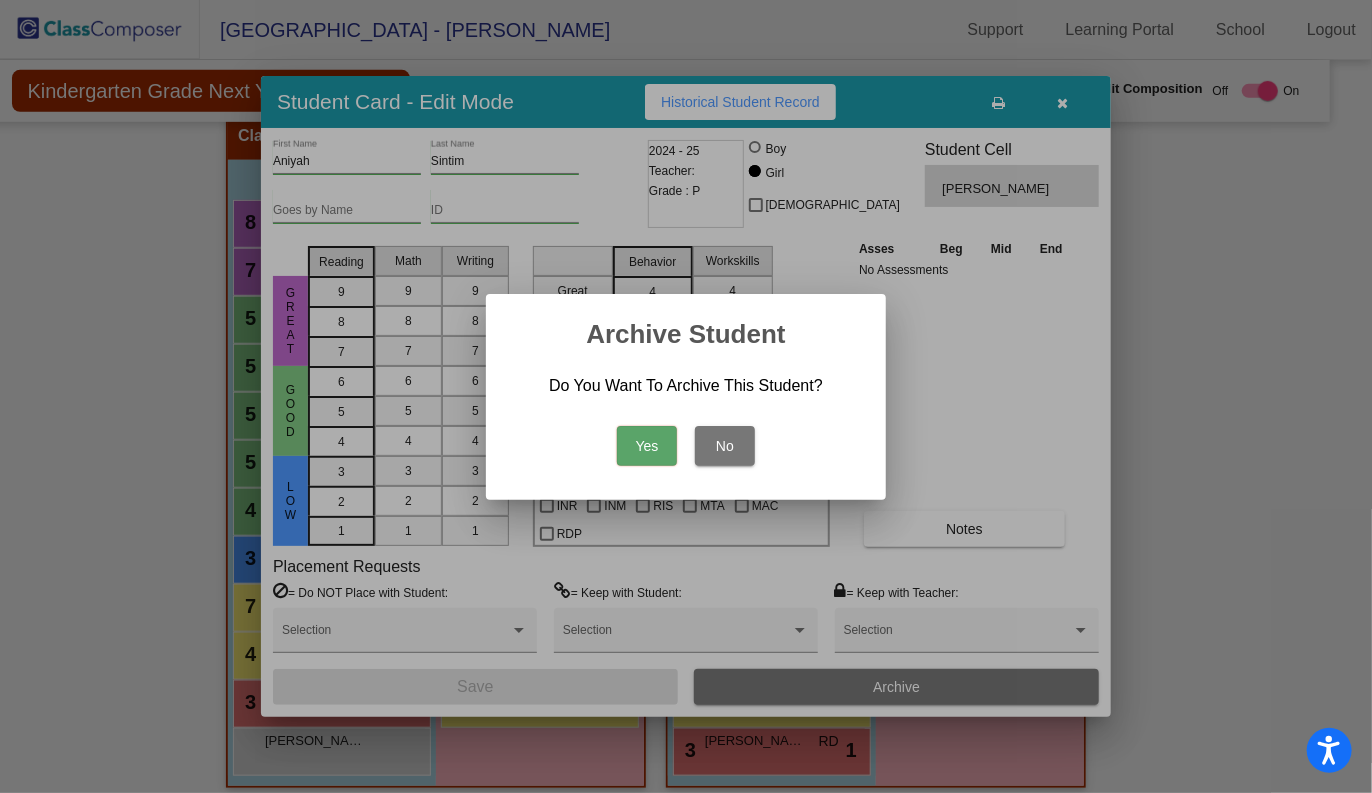 click on "Yes" at bounding box center (647, 446) 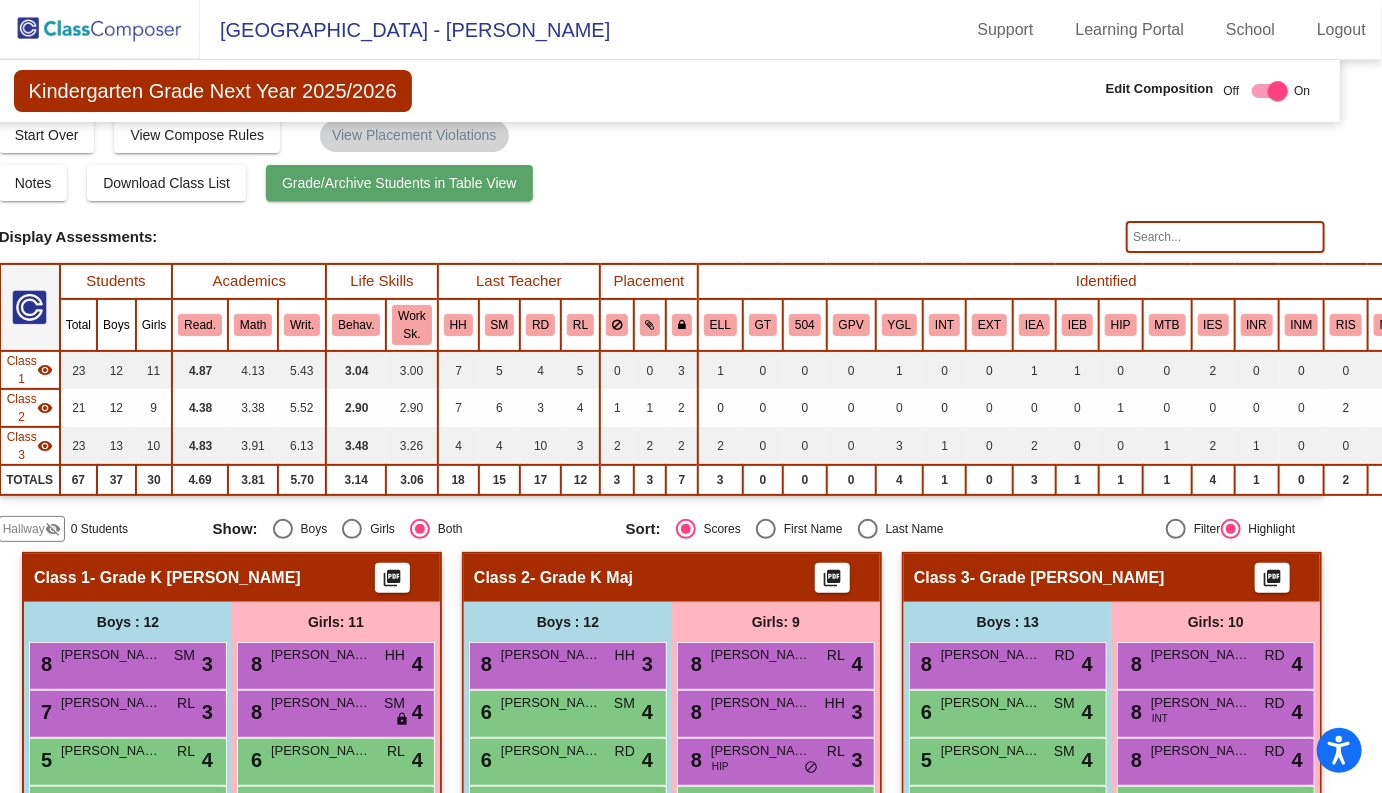 scroll, scrollTop: 0, scrollLeft: 29, axis: horizontal 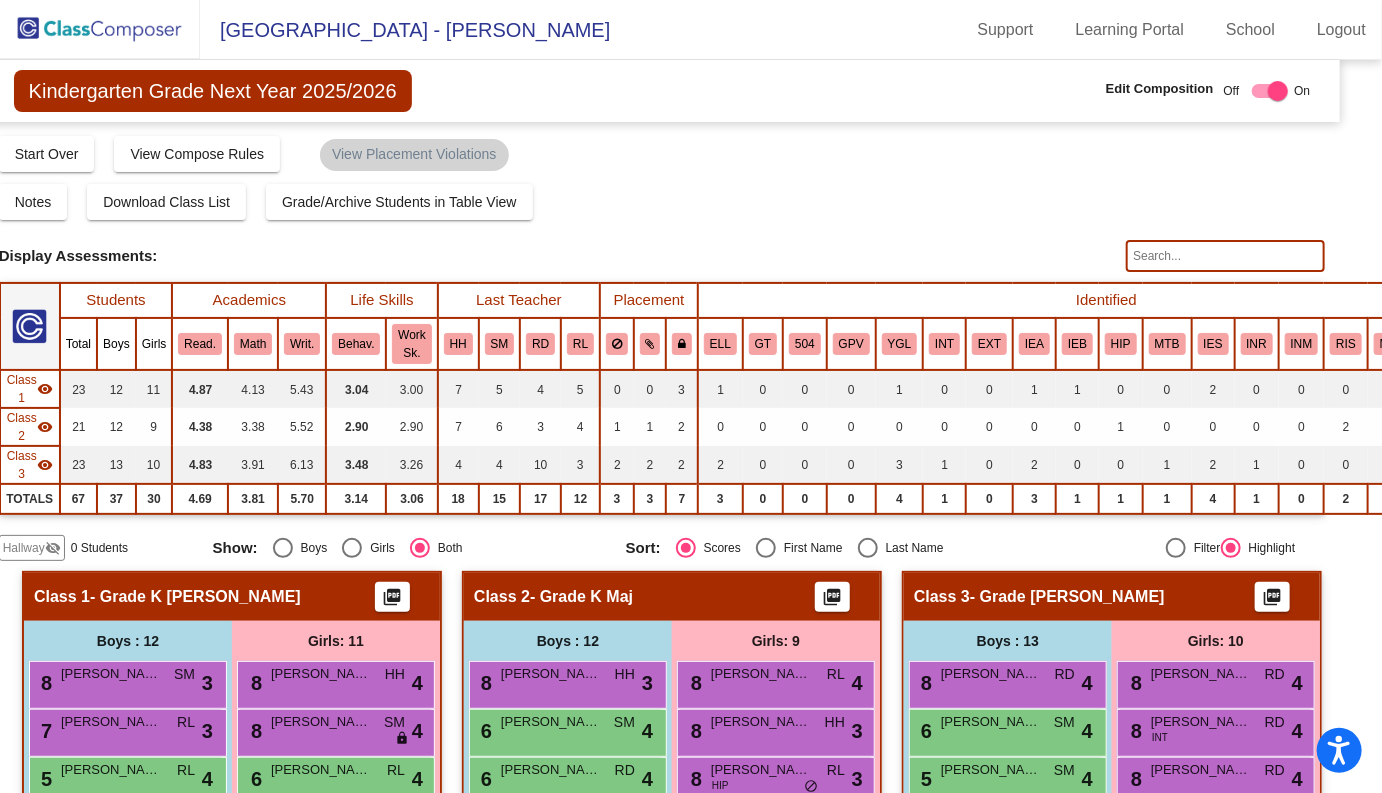 click on "Hallway" 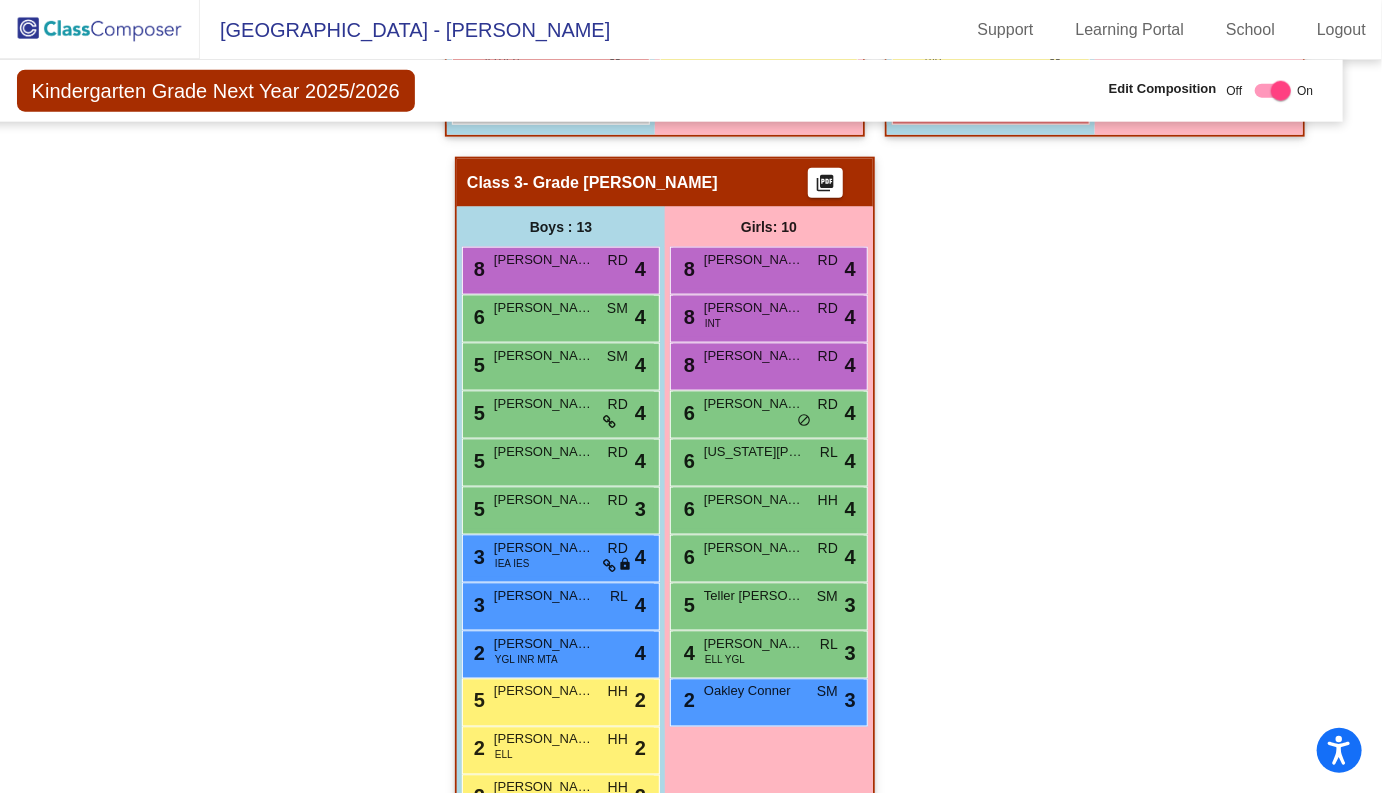 scroll, scrollTop: 1105, scrollLeft: 26, axis: both 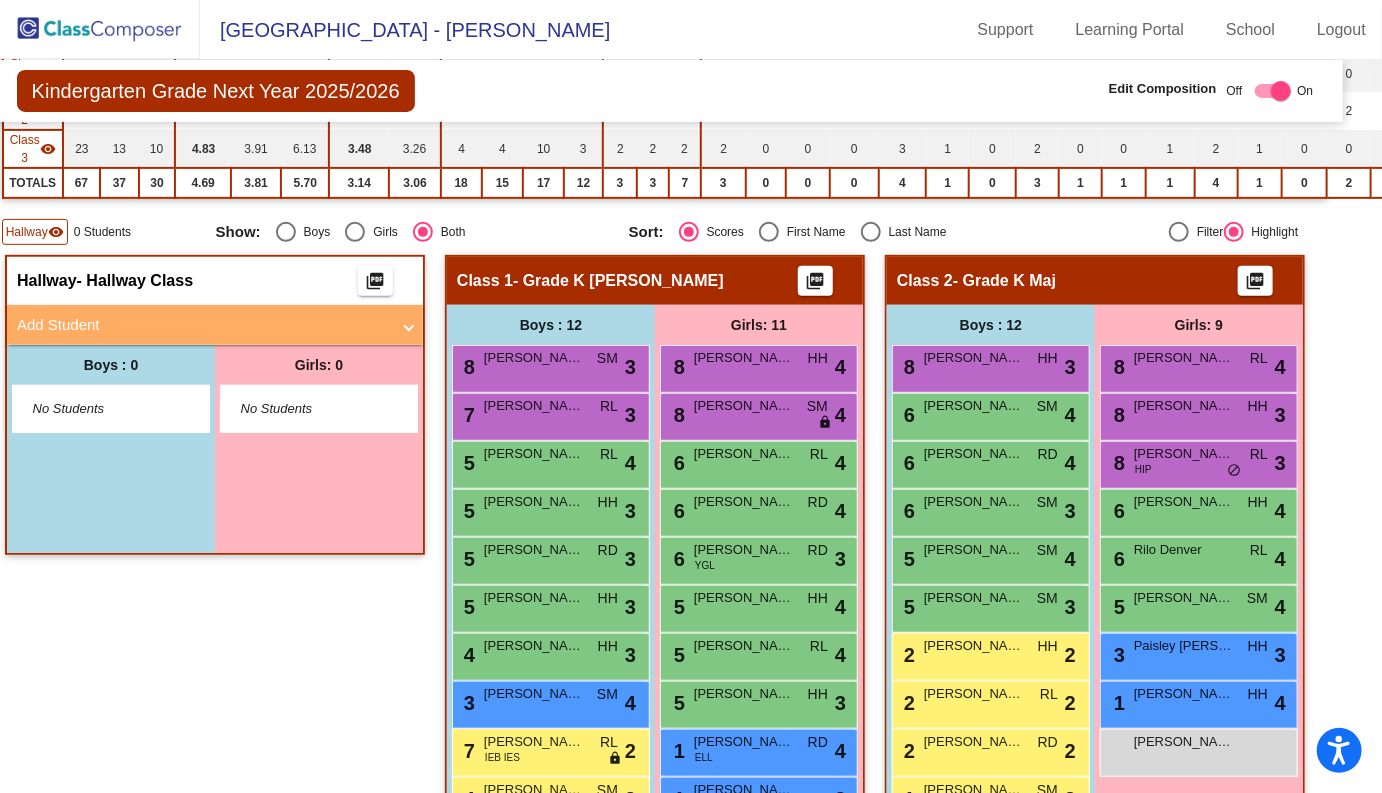 click 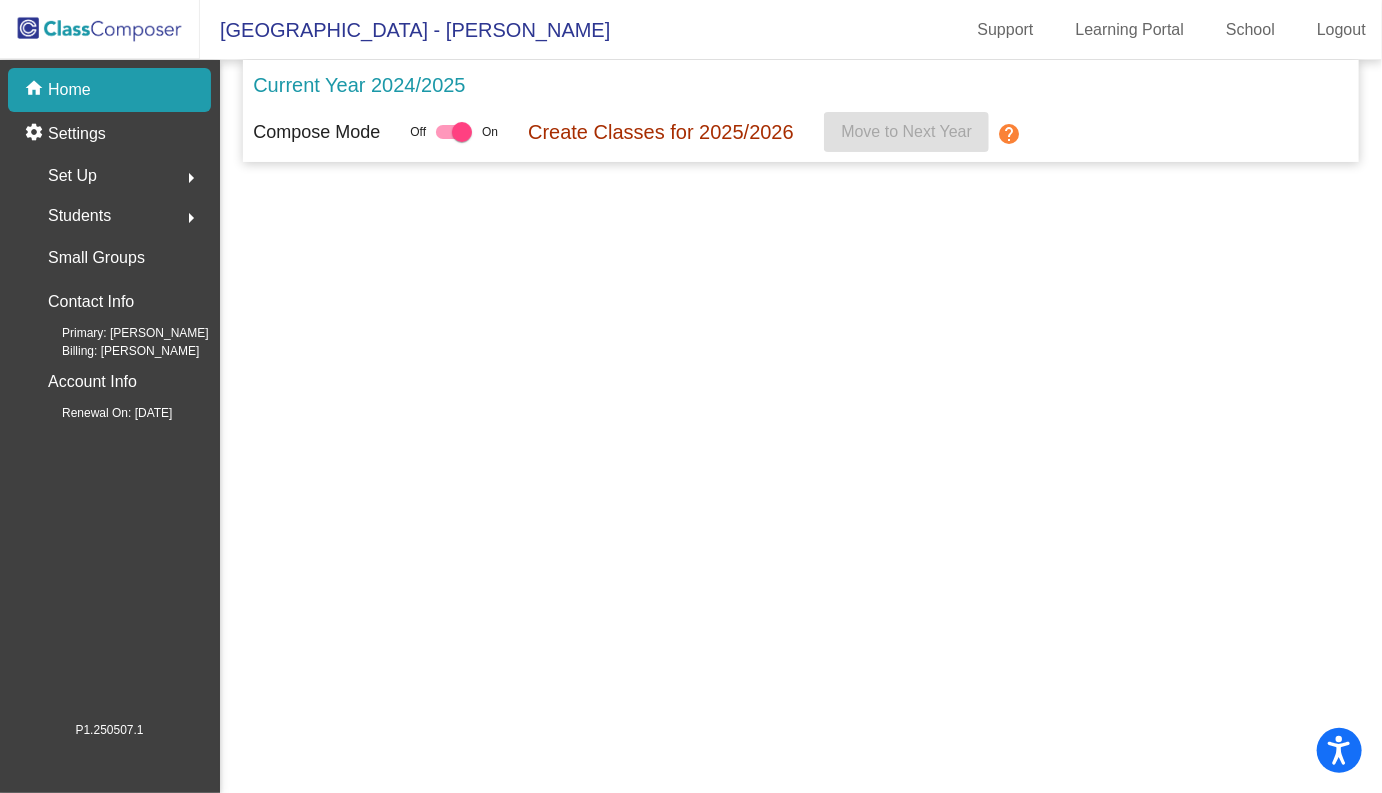 scroll, scrollTop: 0, scrollLeft: 0, axis: both 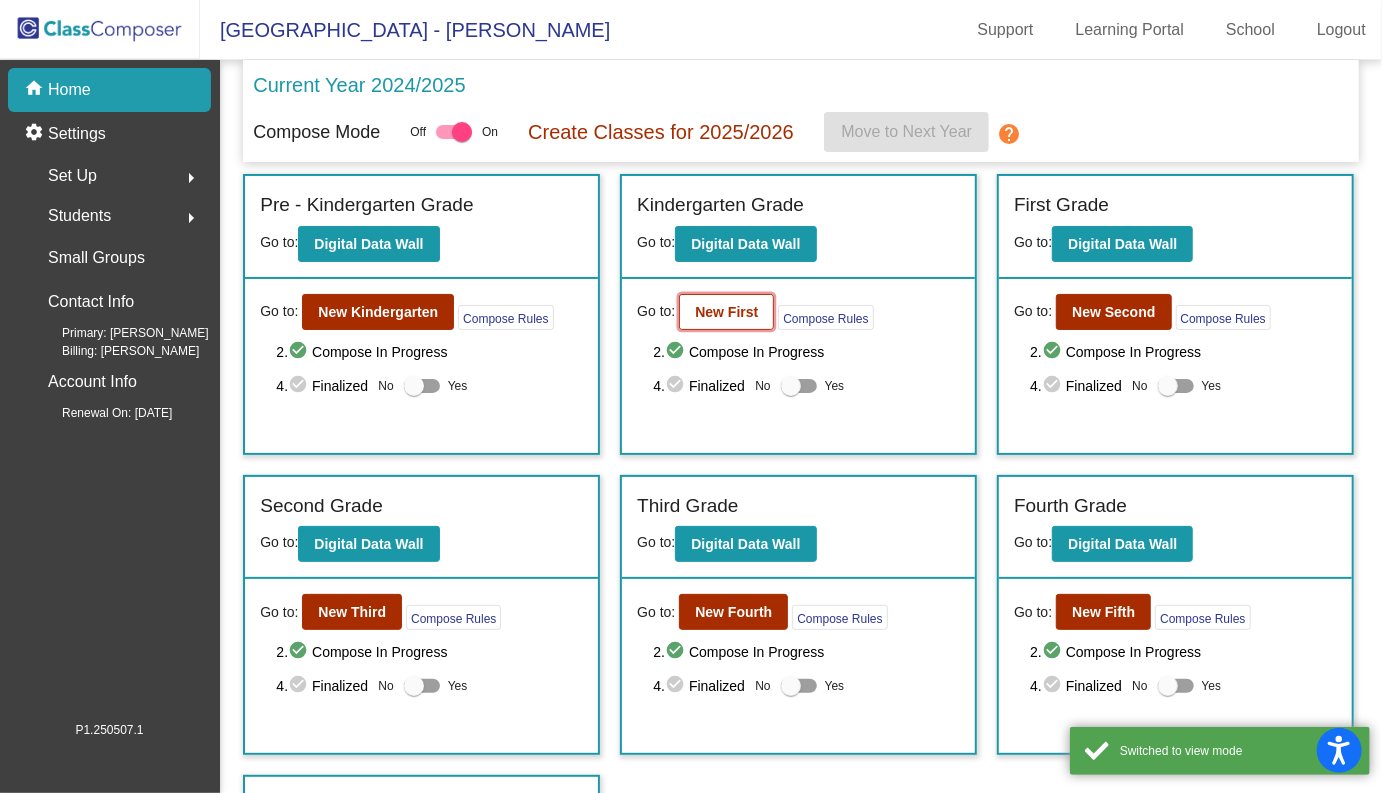 click on "New First" 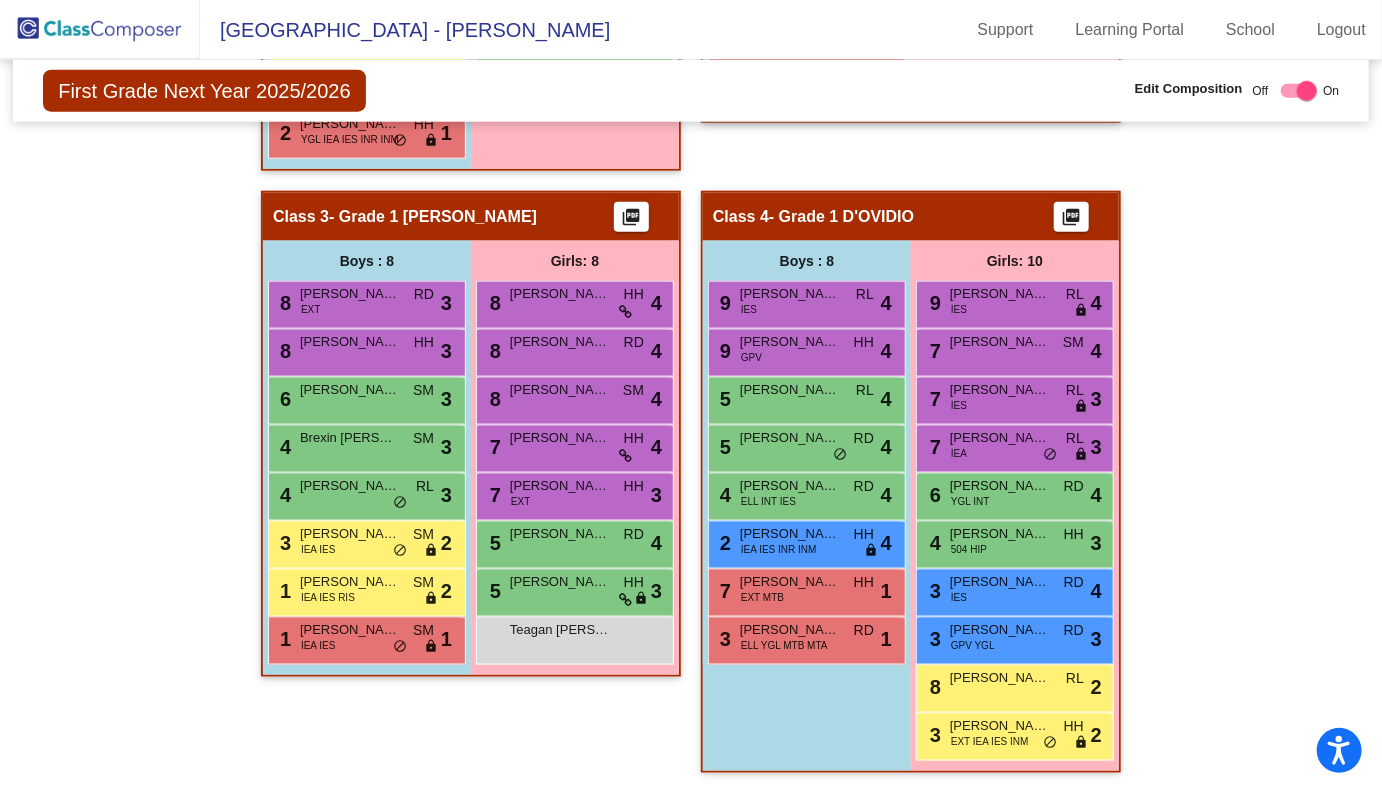 scroll, scrollTop: 1028, scrollLeft: 0, axis: vertical 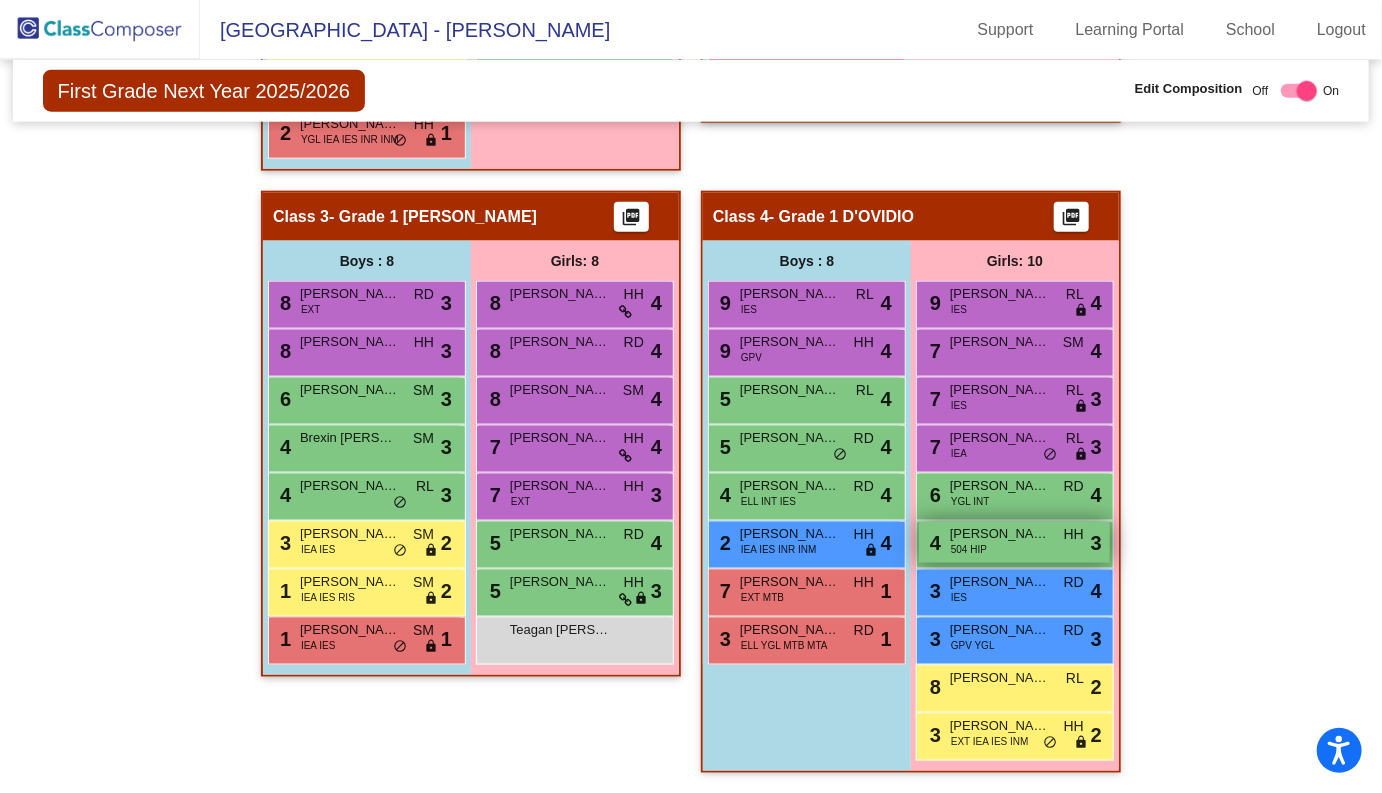 click on "4 [PERSON_NAME] 504 HIP HH lock do_not_disturb_alt 3" at bounding box center [1014, 542] 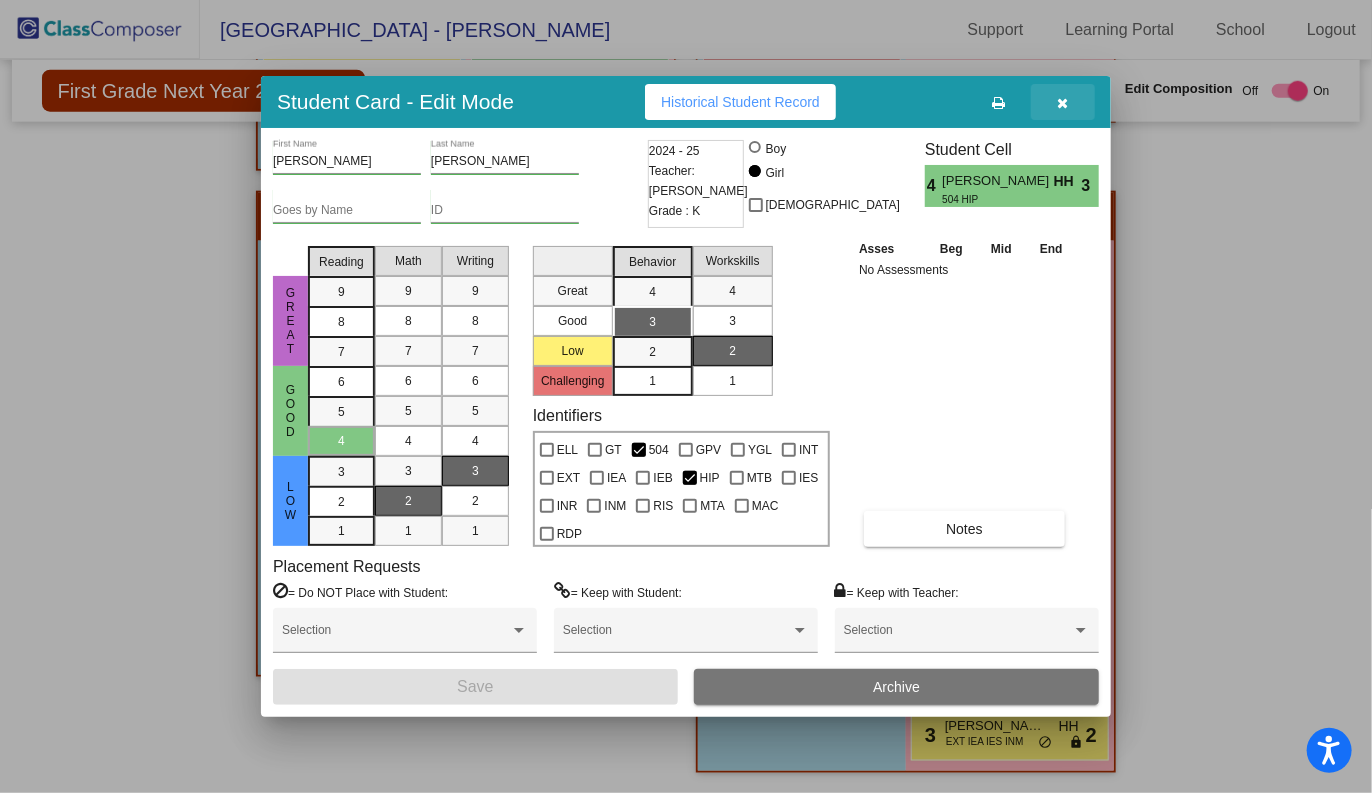 click at bounding box center (1063, 102) 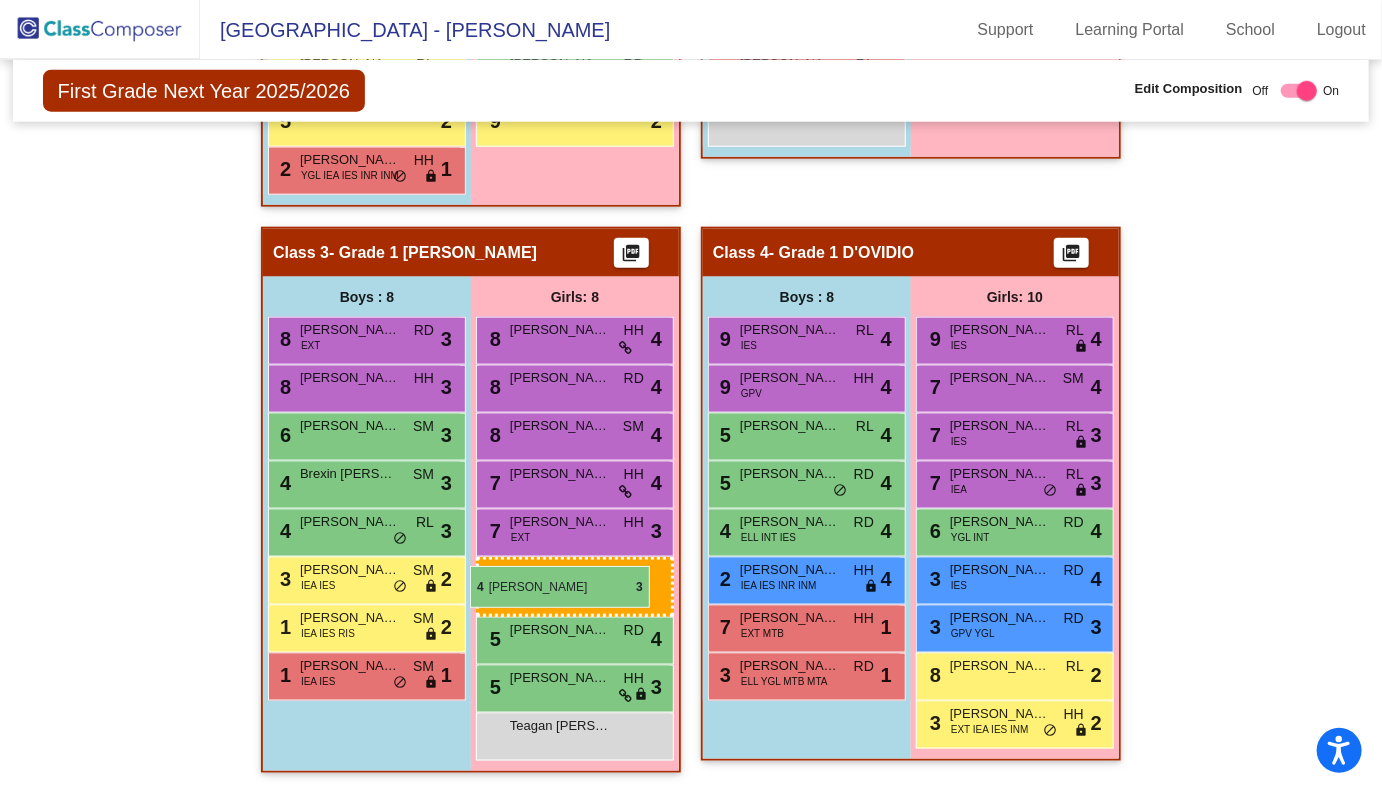 drag, startPoint x: 1016, startPoint y: 538, endPoint x: 470, endPoint y: 566, distance: 546.71747 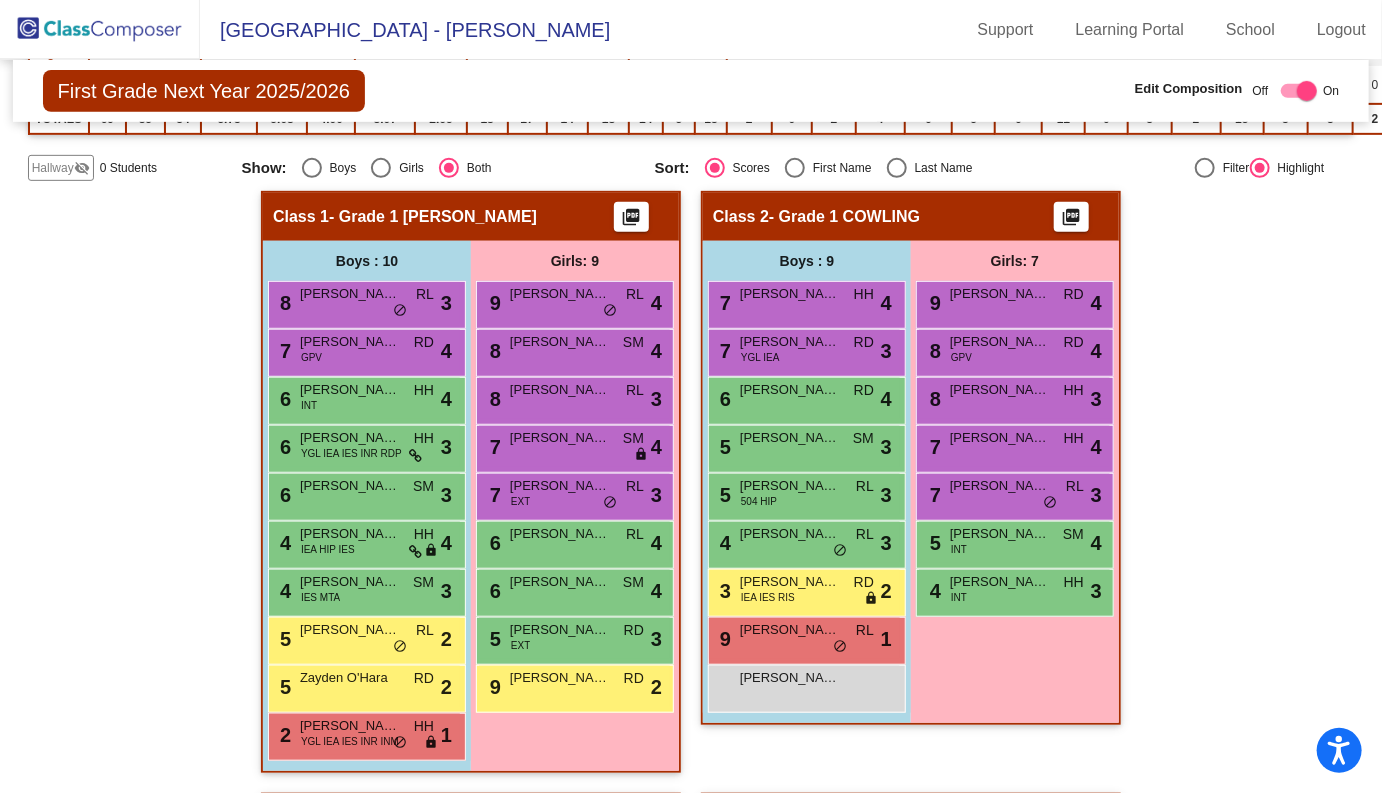 scroll, scrollTop: 414, scrollLeft: 0, axis: vertical 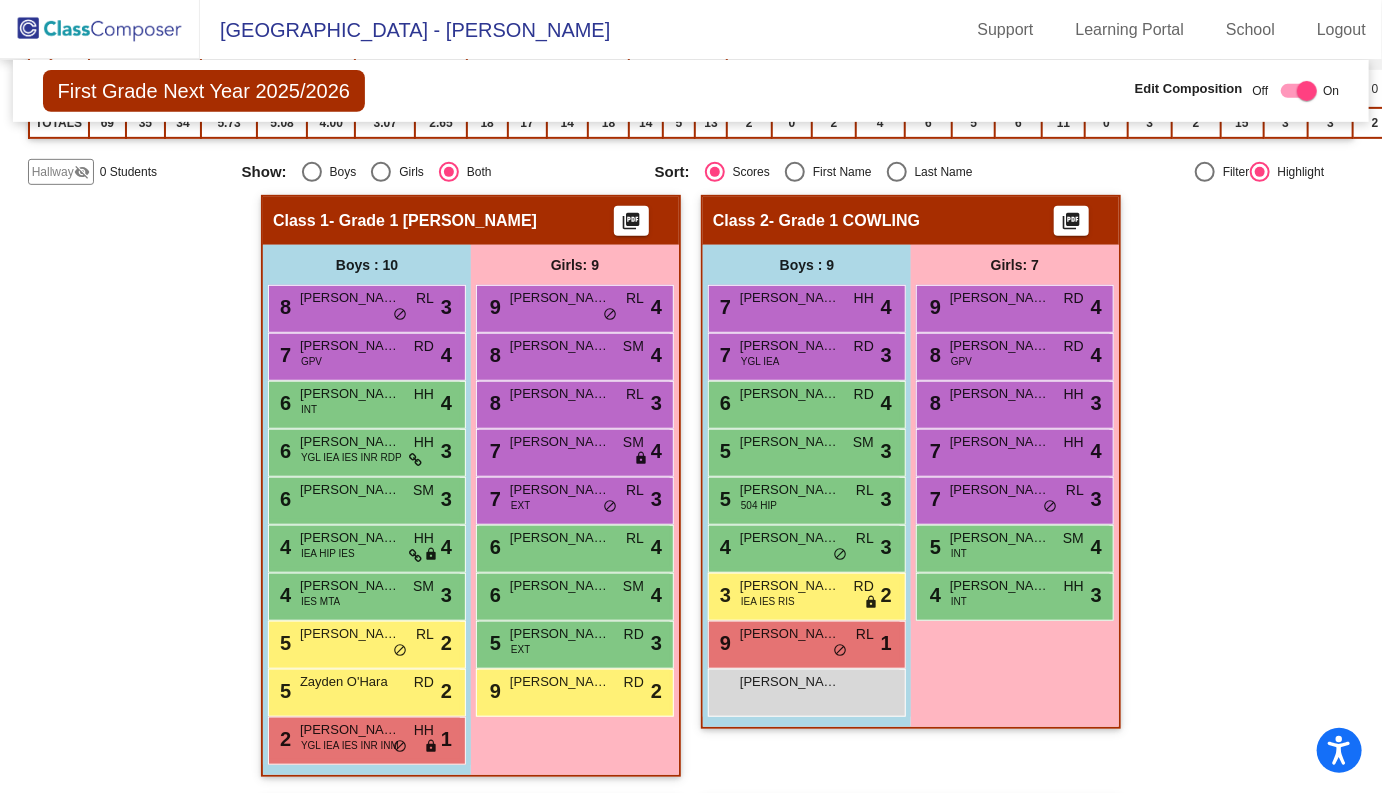 click on "First Grade Next Year 2025/2026" 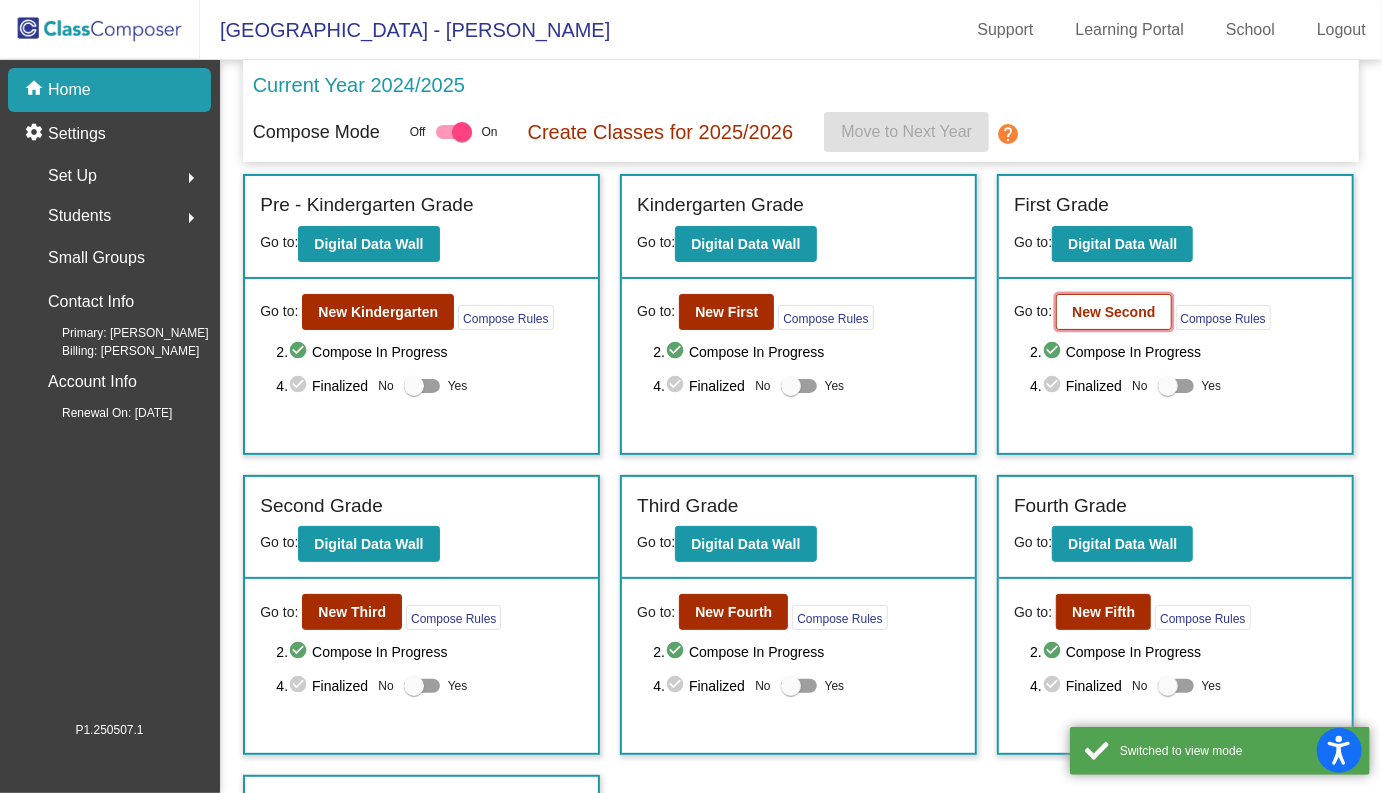 click on "New Second" 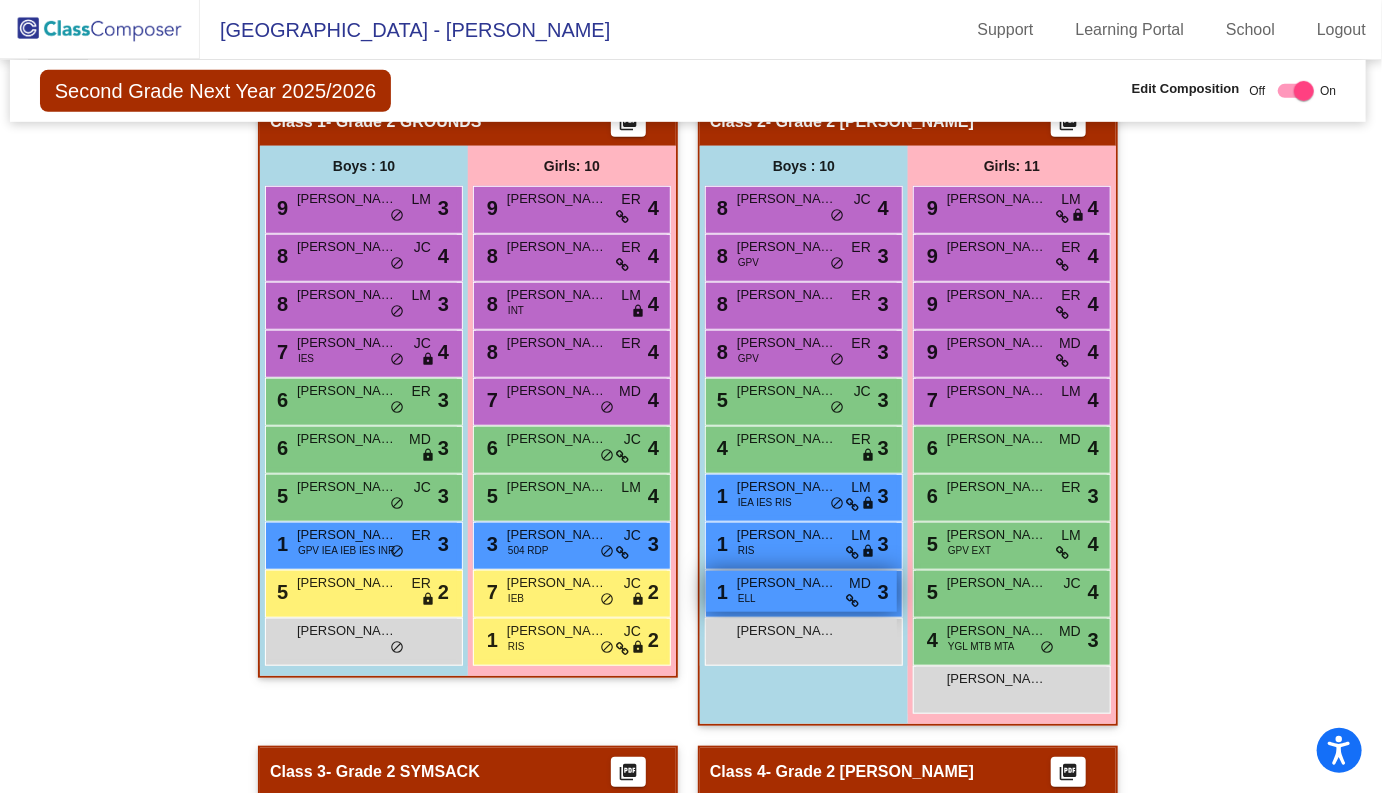 scroll, scrollTop: 485, scrollLeft: 3, axis: both 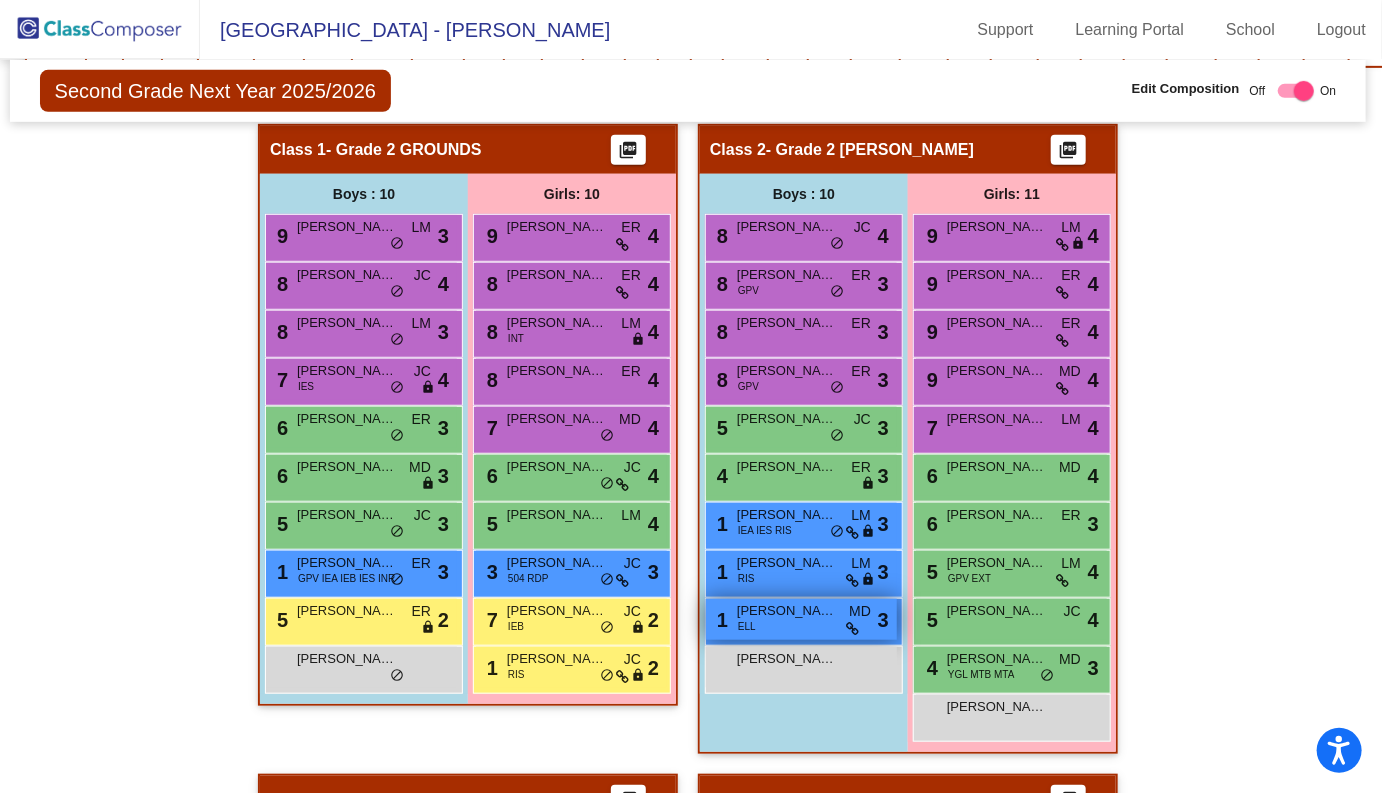 click on "[PERSON_NAME]" at bounding box center [787, 611] 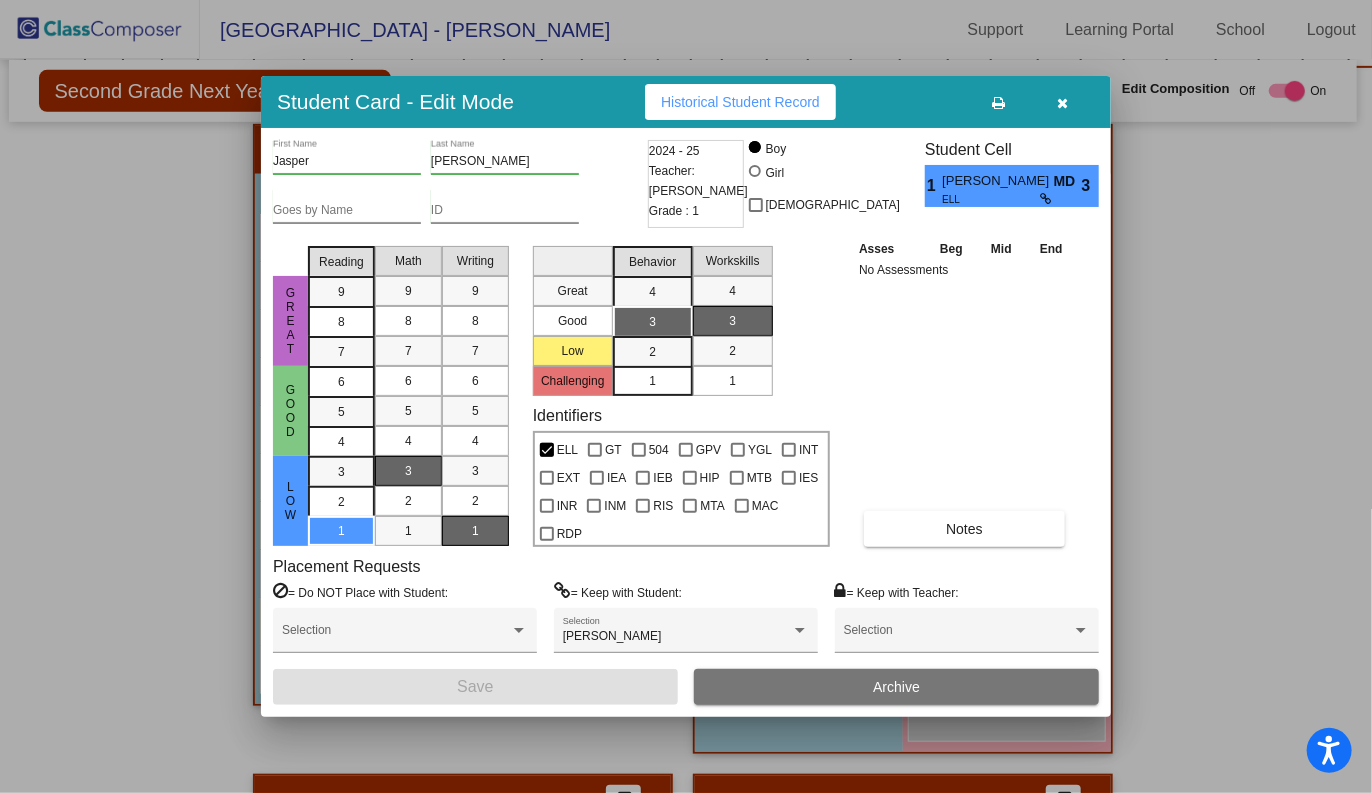 click at bounding box center [1063, 103] 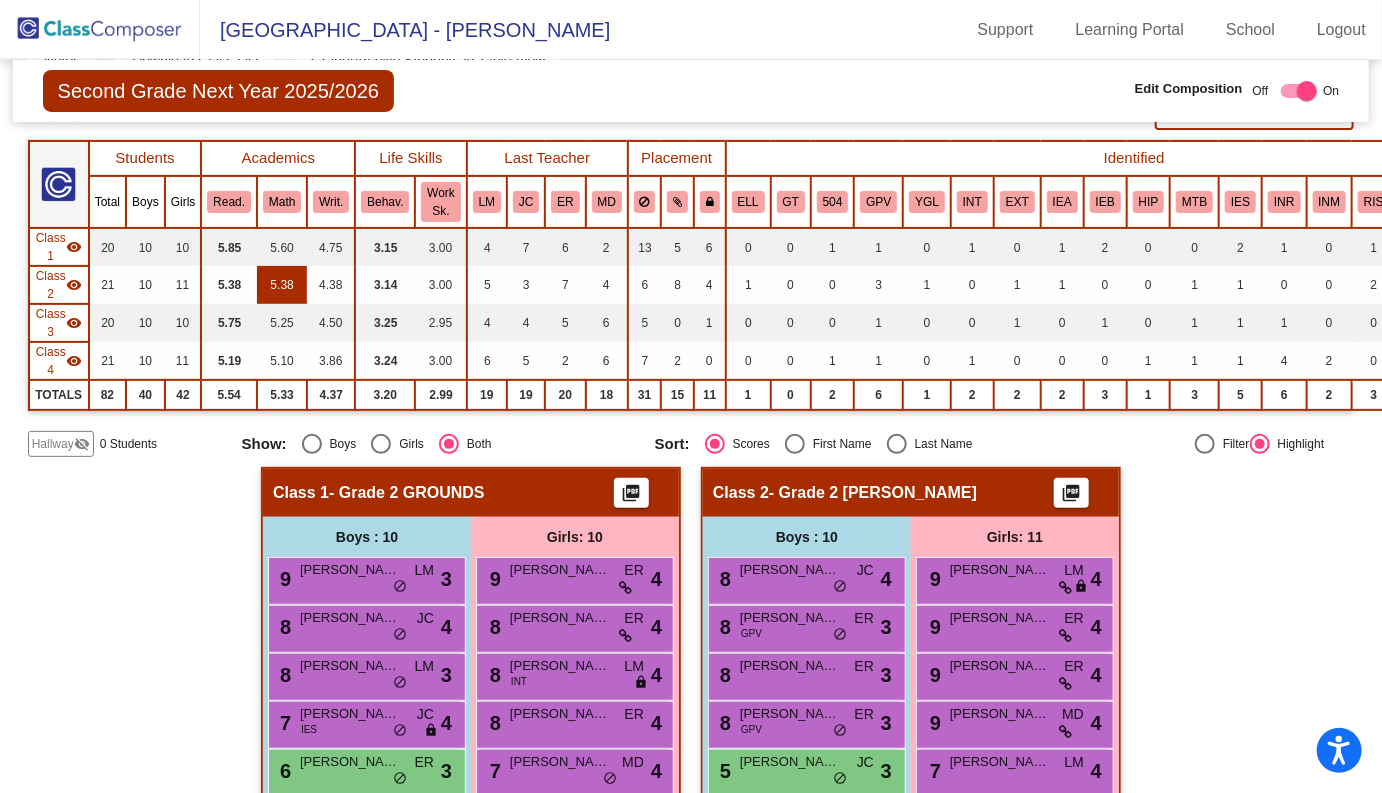 scroll, scrollTop: 106, scrollLeft: 0, axis: vertical 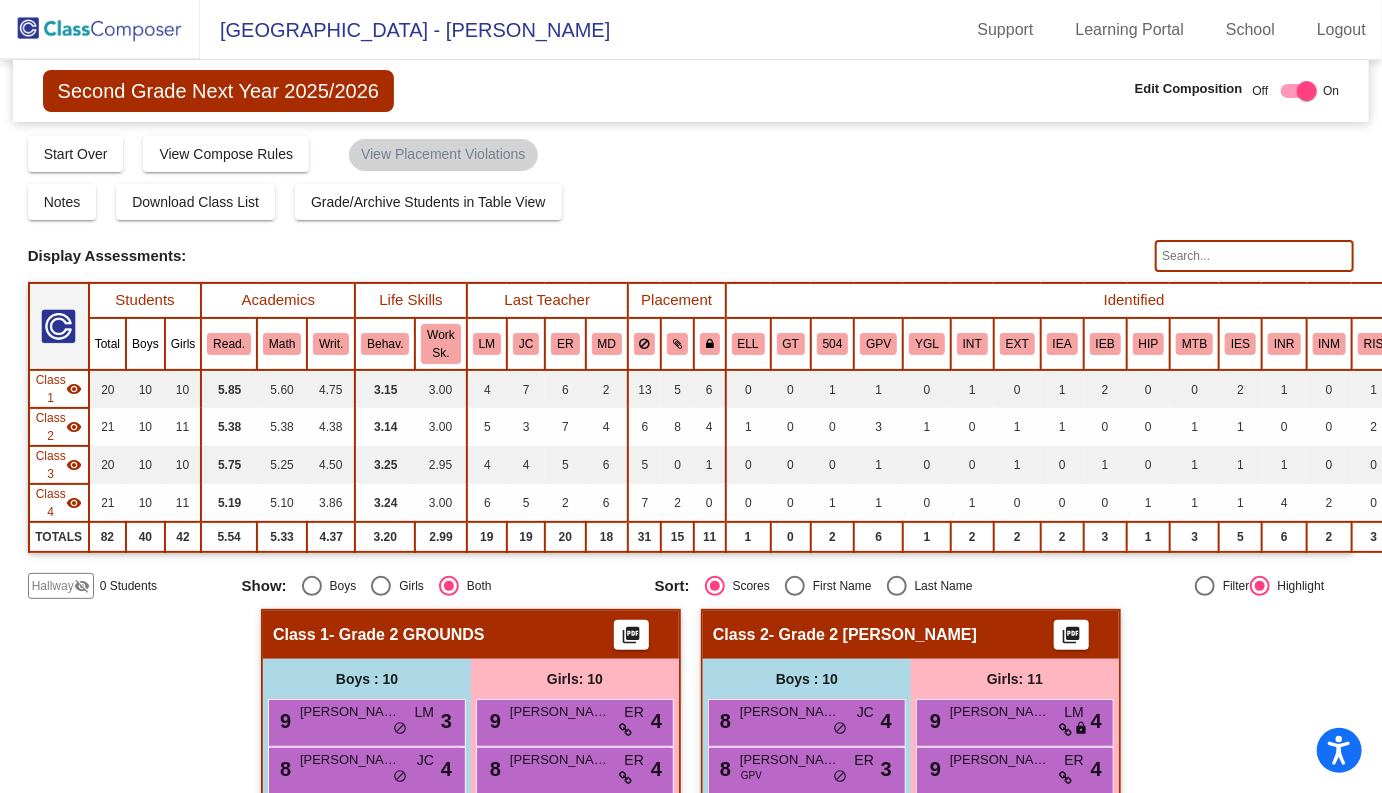 click 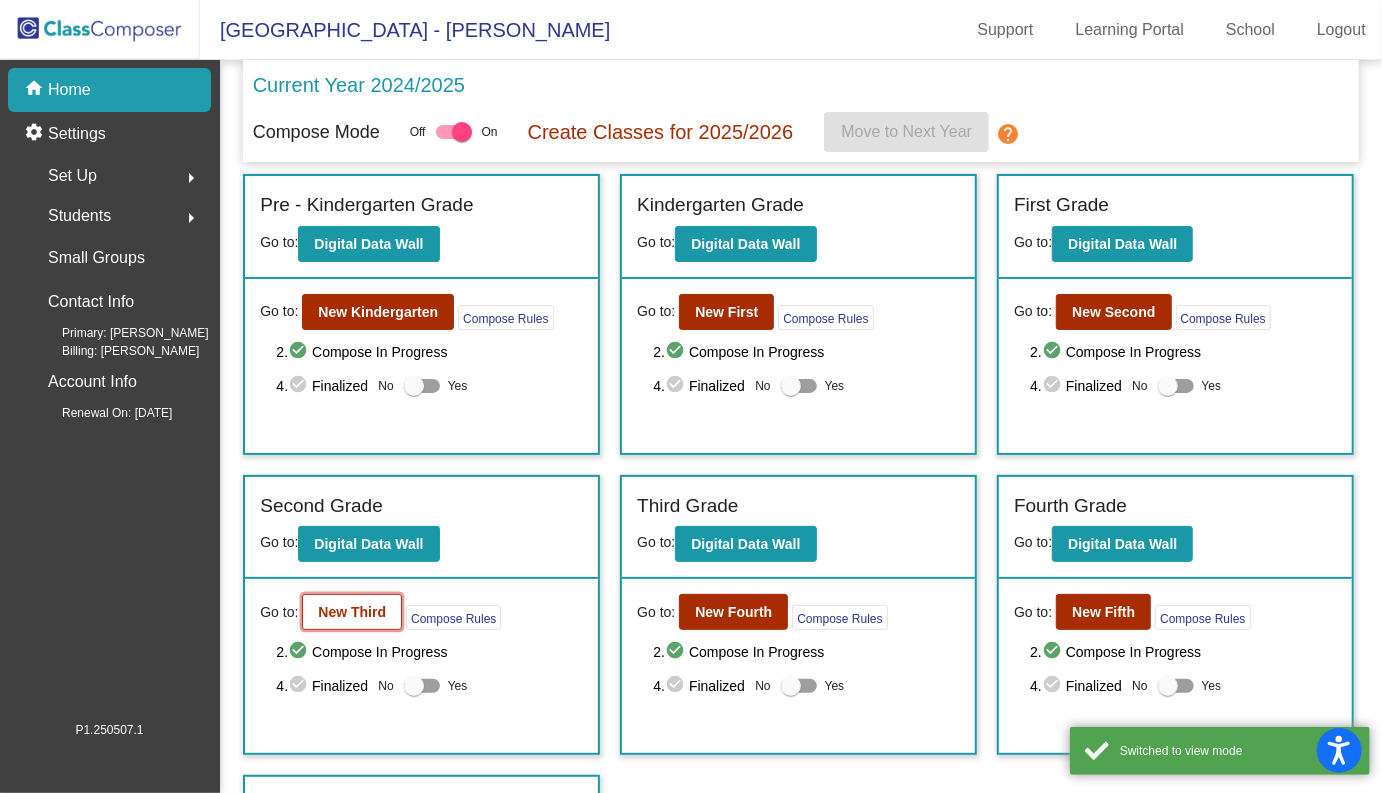 click on "New Third" 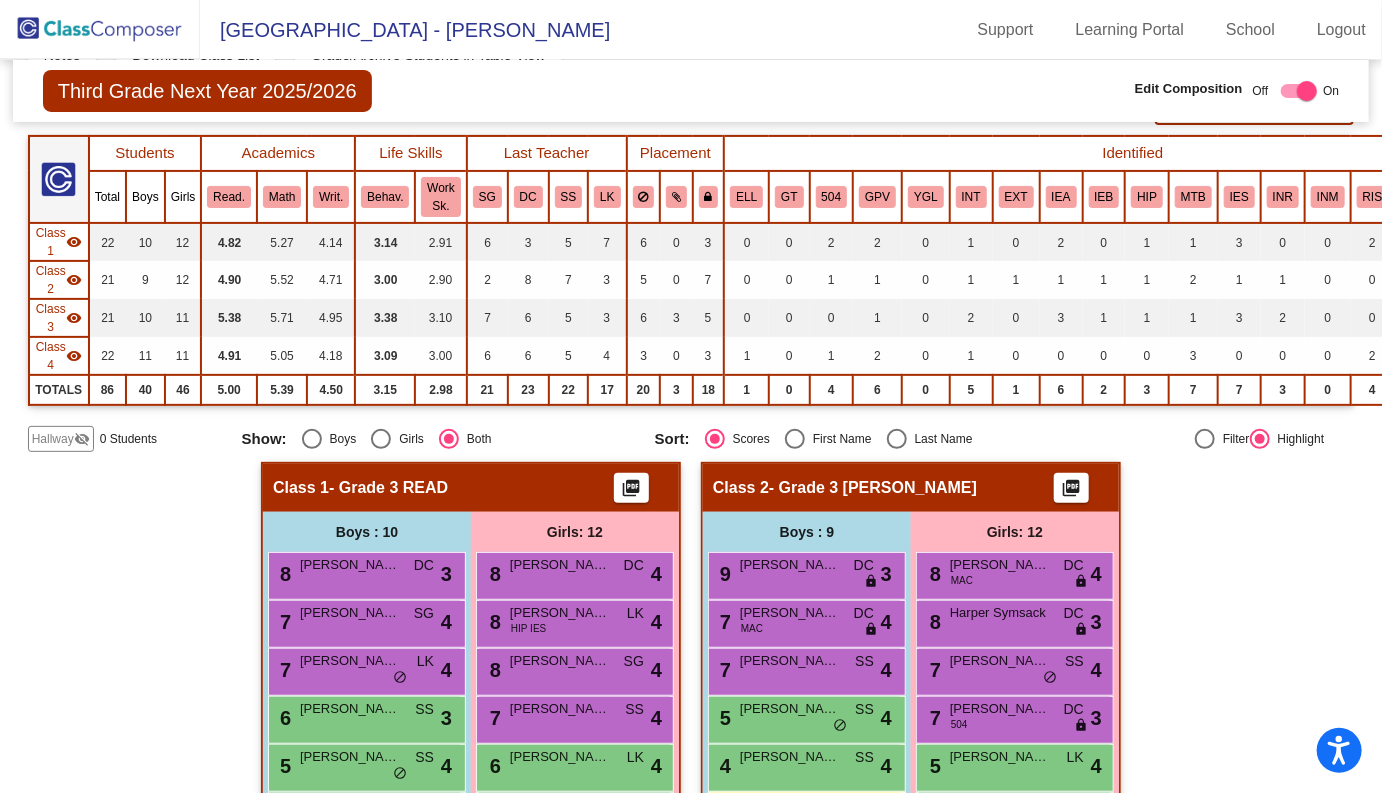 scroll, scrollTop: 0, scrollLeft: 0, axis: both 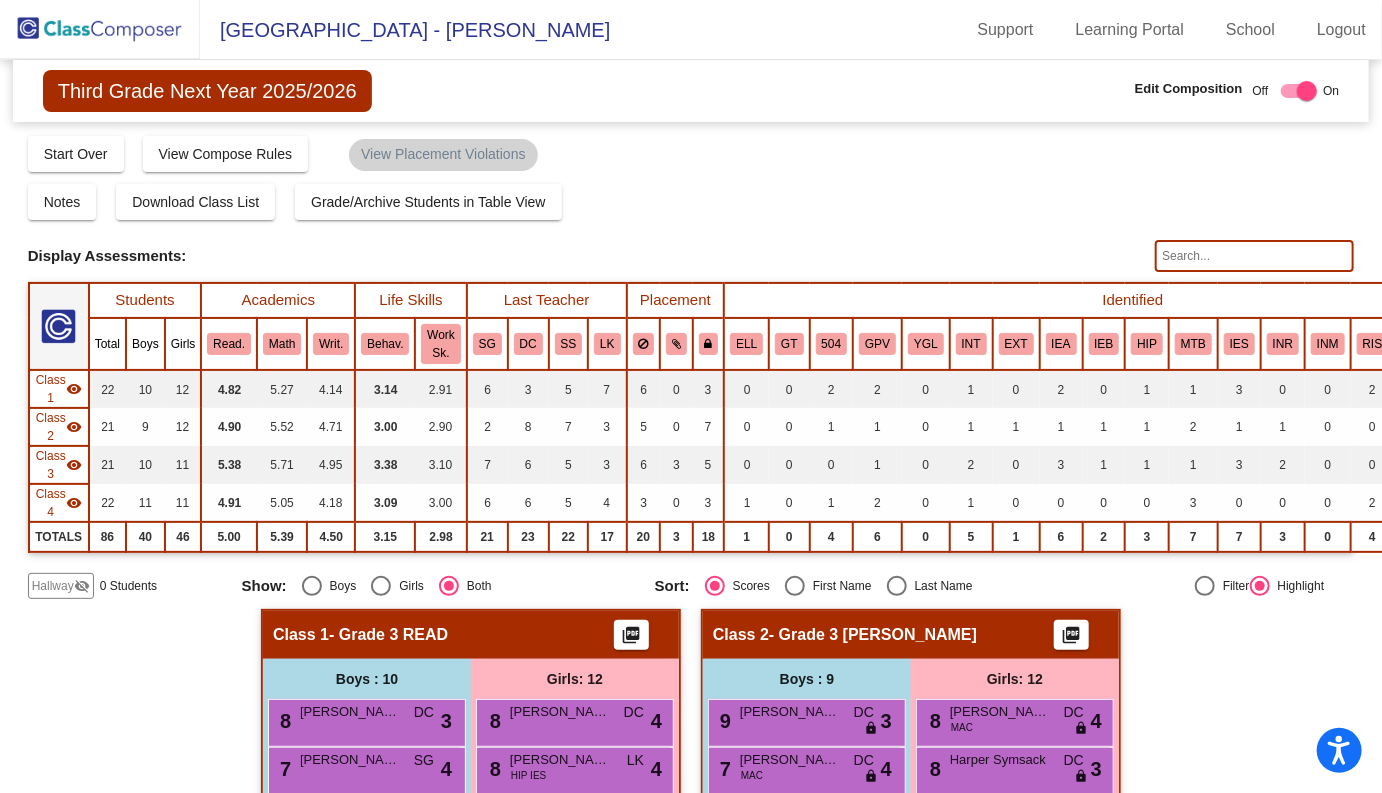 click on "Third Grade Next Year 2025/2026" 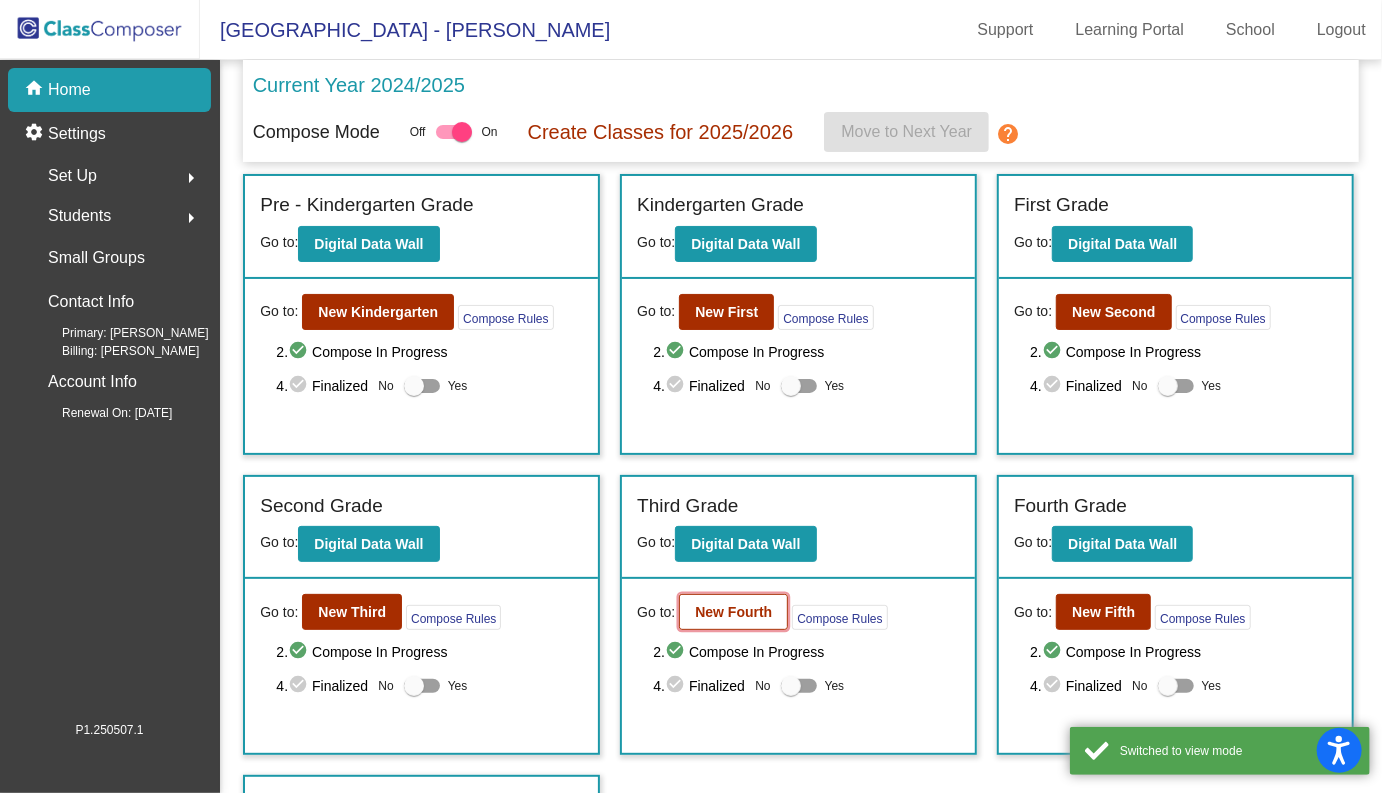 click on "New Fourth" 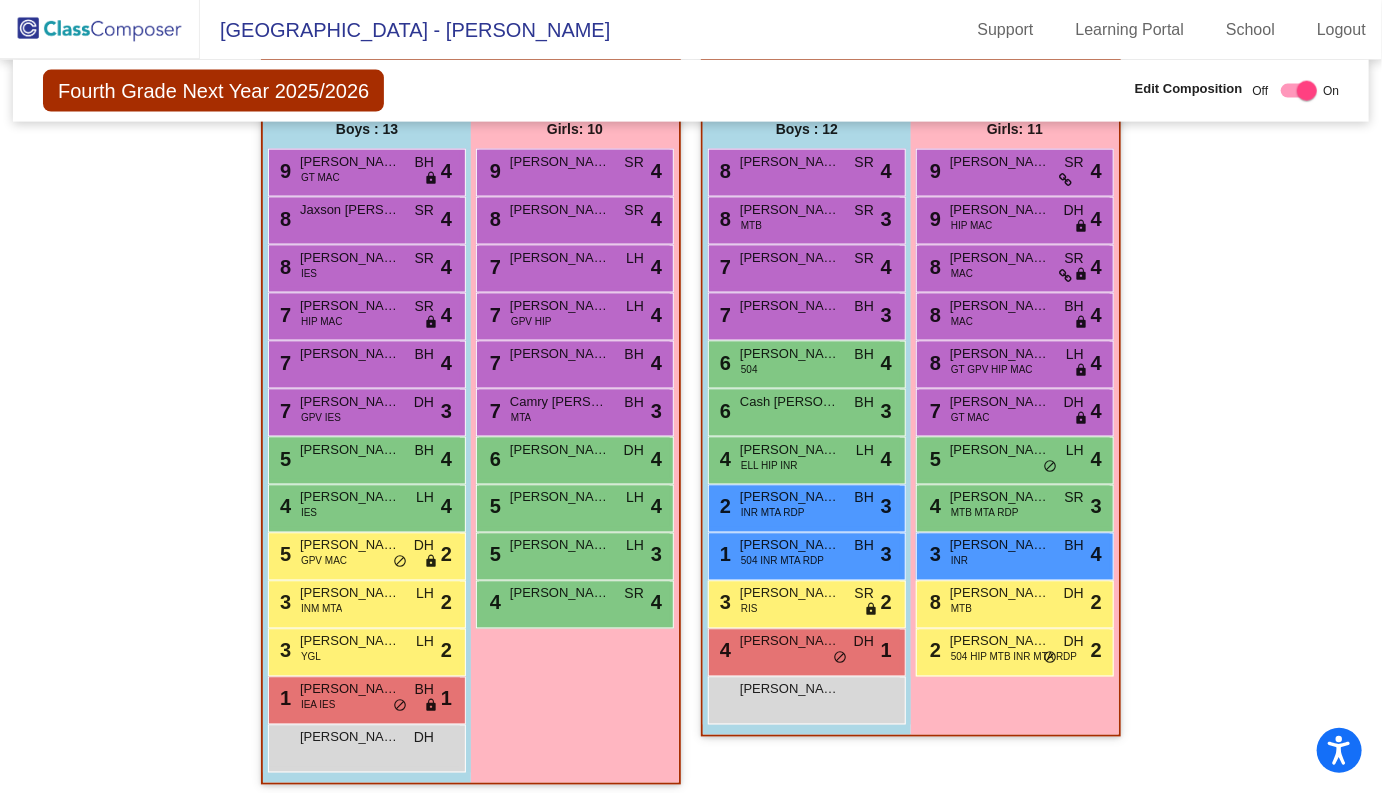 scroll, scrollTop: 1296, scrollLeft: 1, axis: both 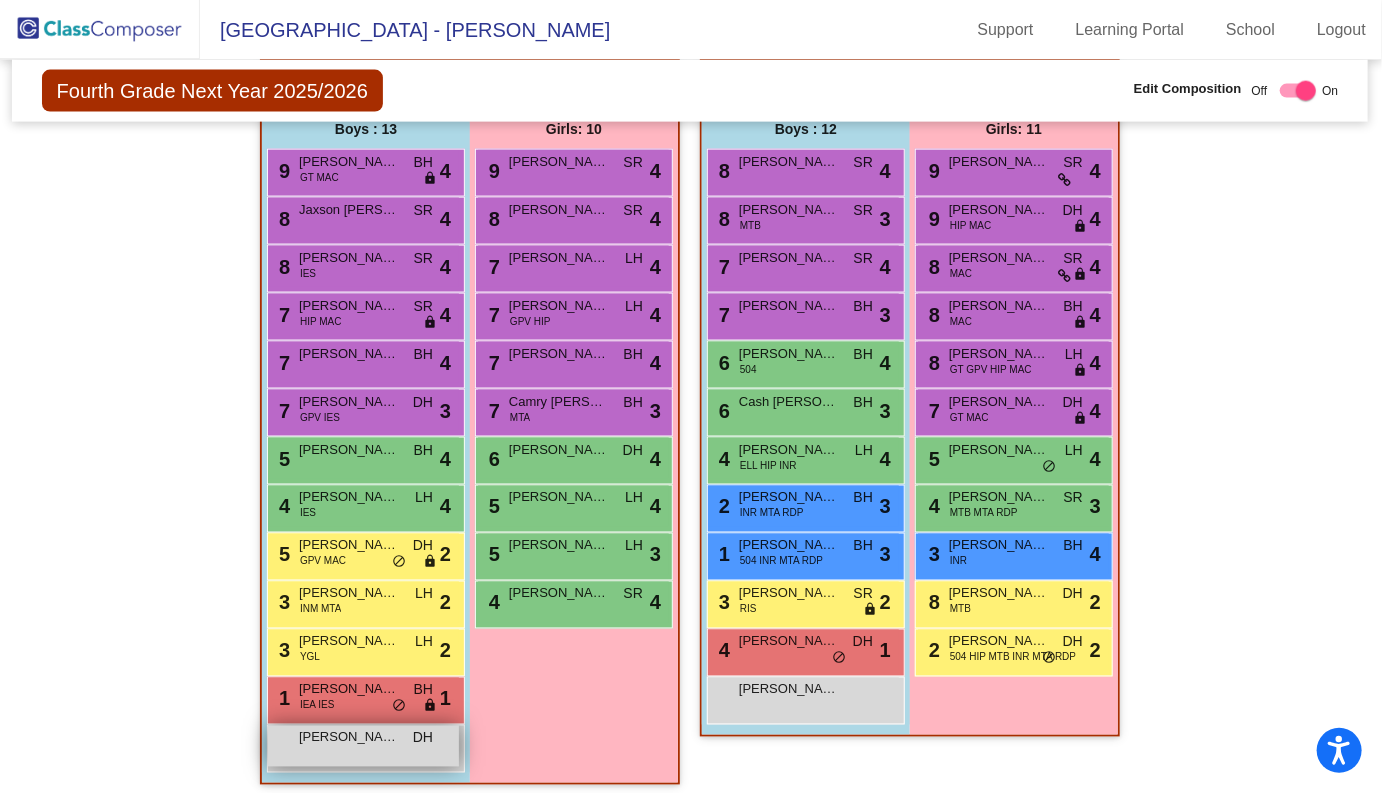 click on "[PERSON_NAME]" at bounding box center [349, 738] 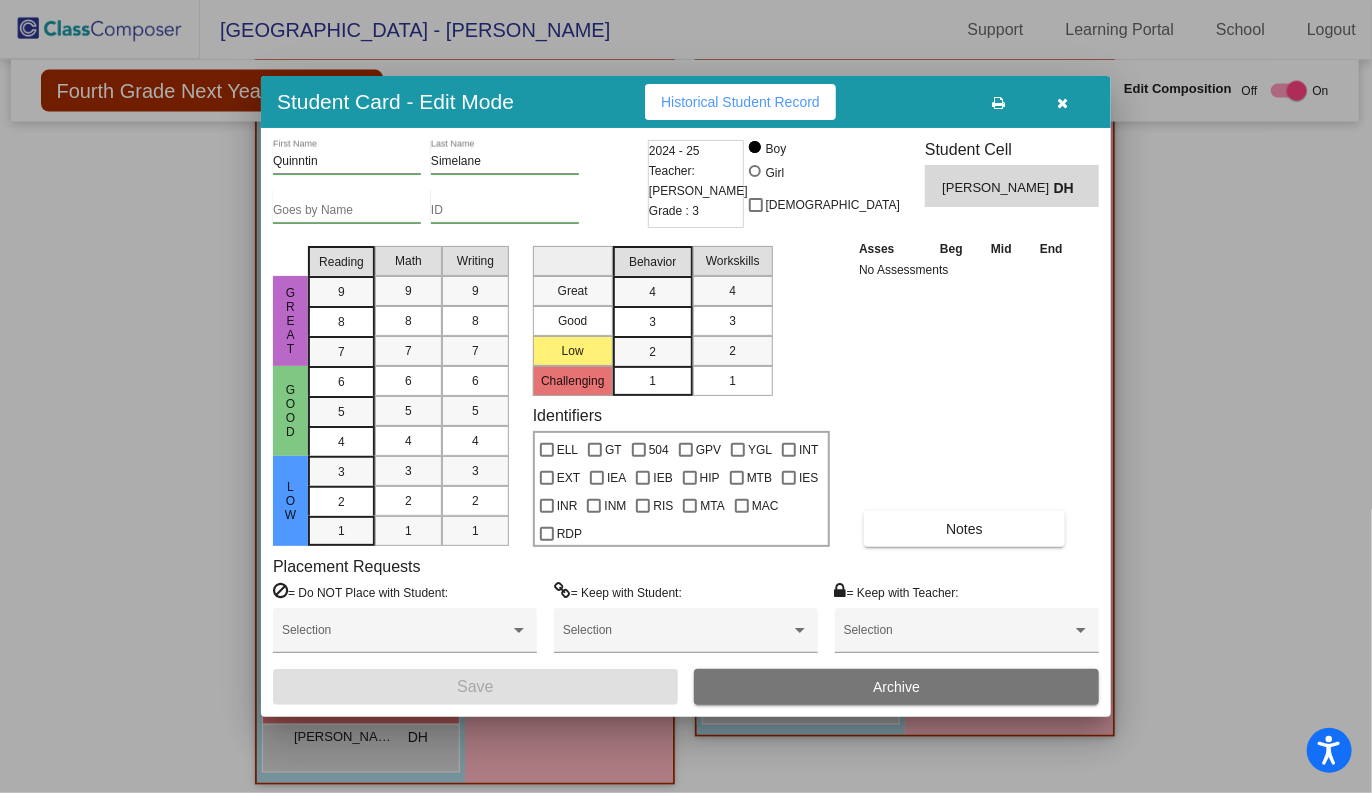 click at bounding box center (1063, 103) 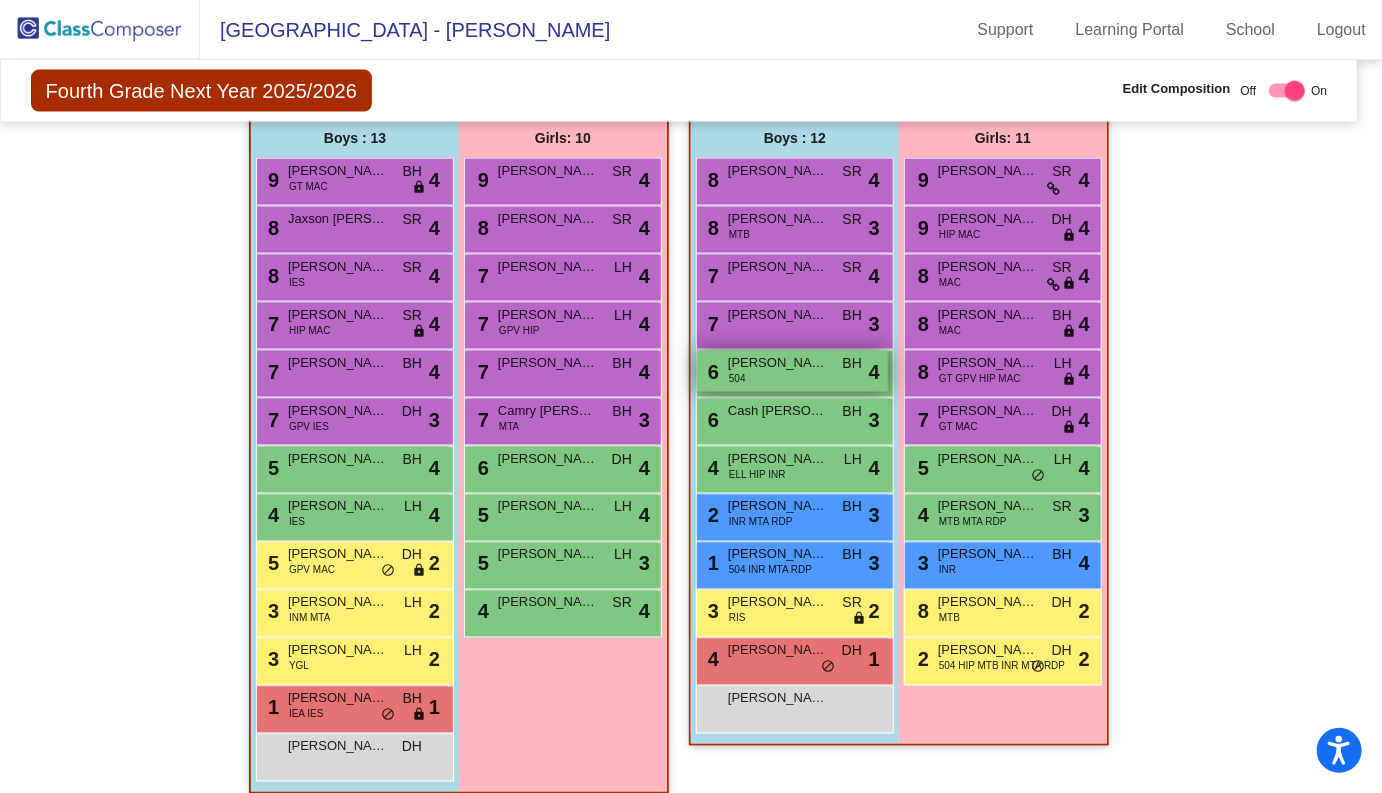 scroll, scrollTop: 1292, scrollLeft: 12, axis: both 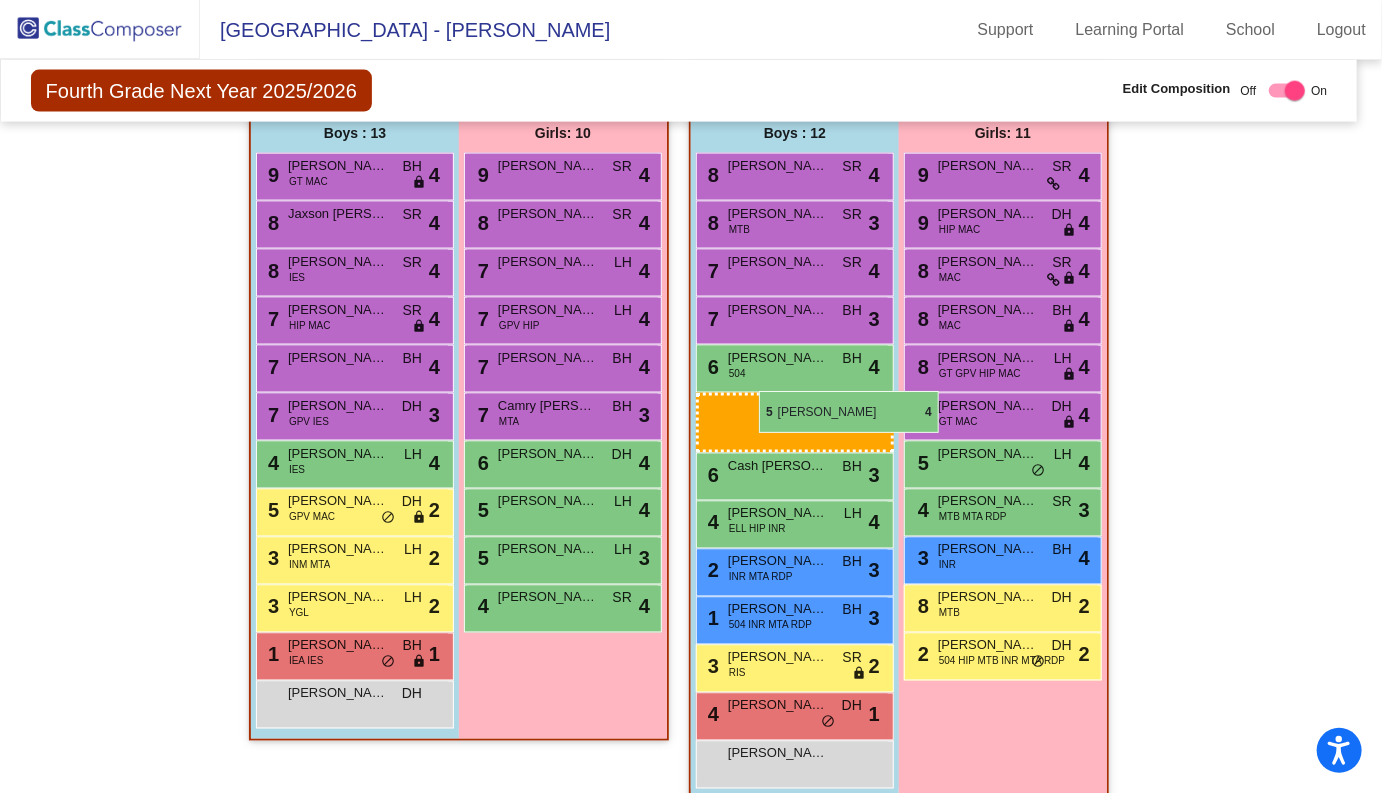 drag, startPoint x: 340, startPoint y: 476, endPoint x: 759, endPoint y: 391, distance: 427.5348 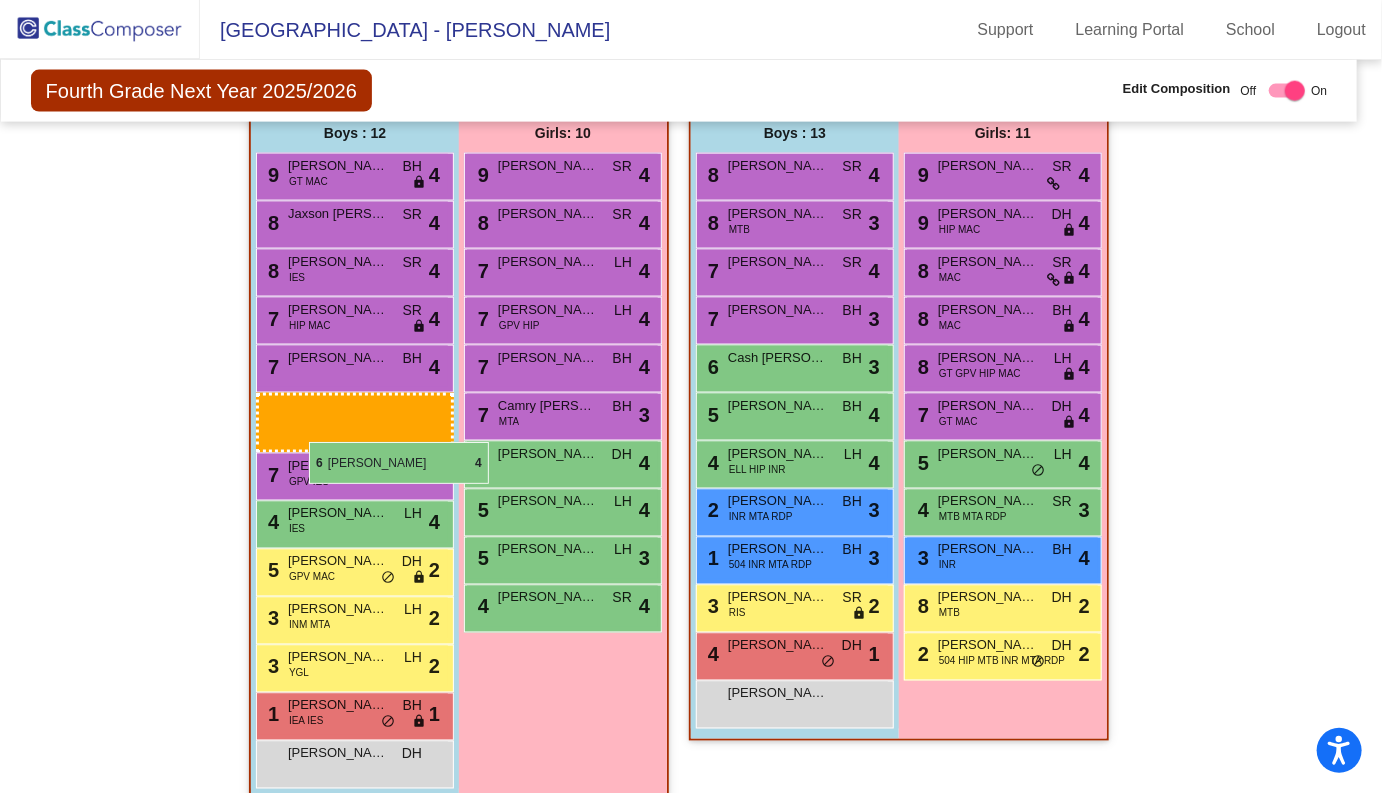 drag, startPoint x: 778, startPoint y: 361, endPoint x: 308, endPoint y: 441, distance: 476.7599 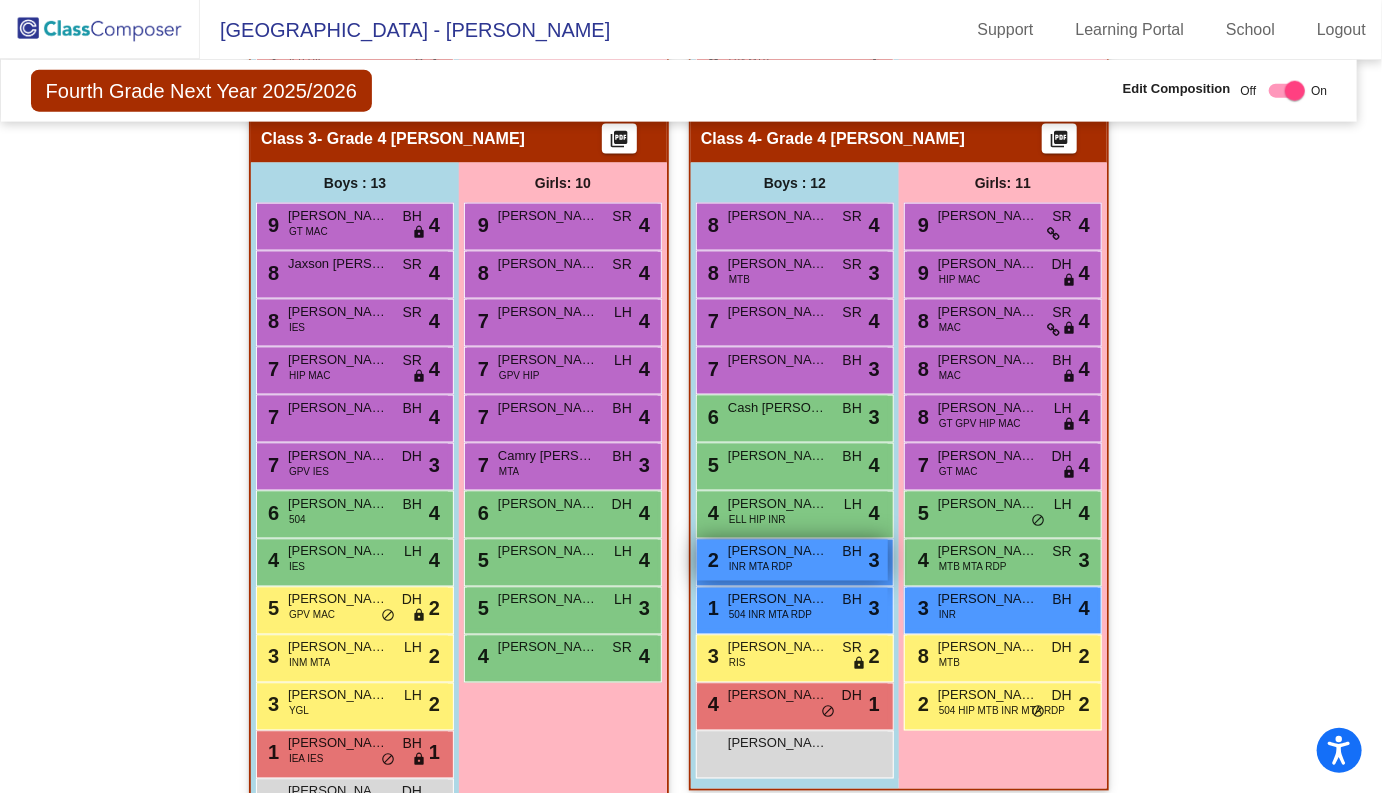 scroll, scrollTop: 1238, scrollLeft: 12, axis: both 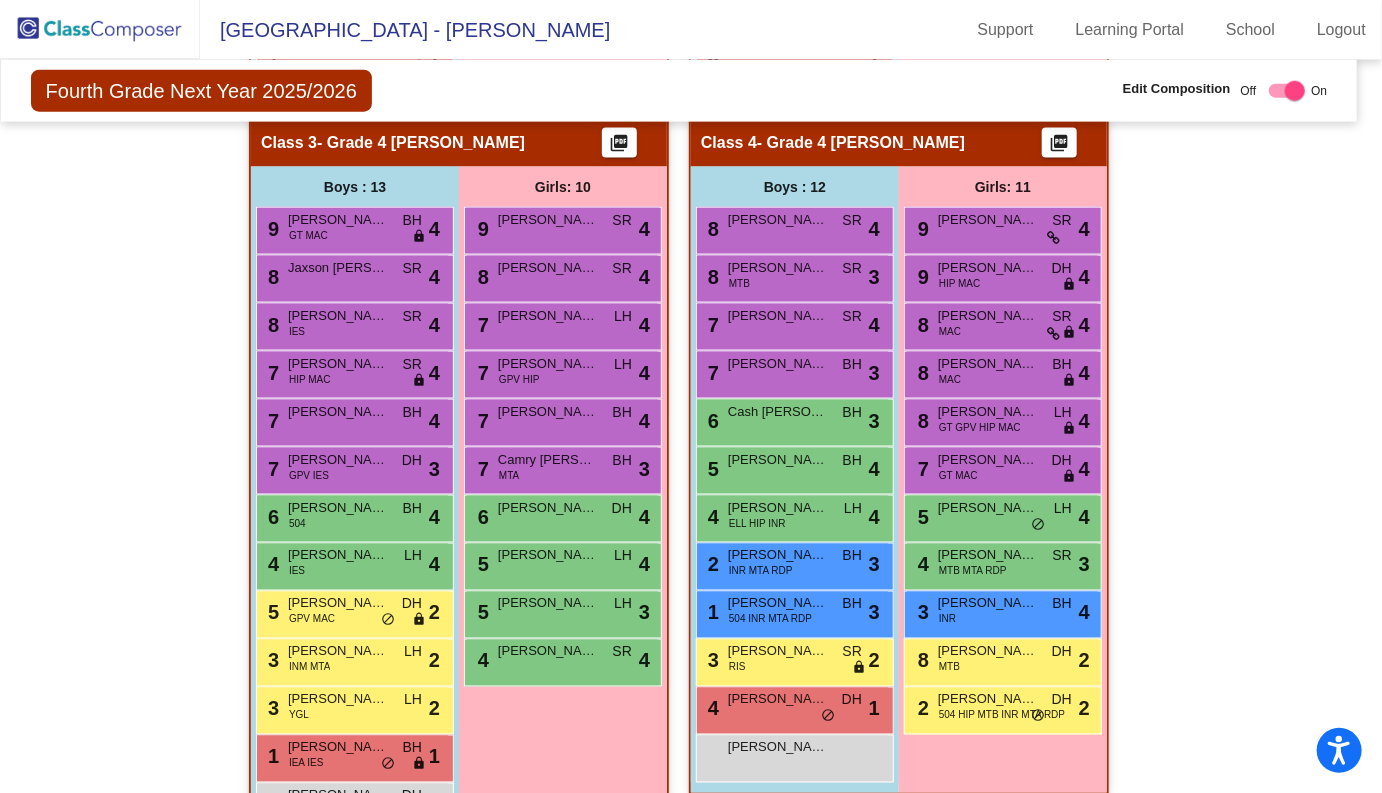 click 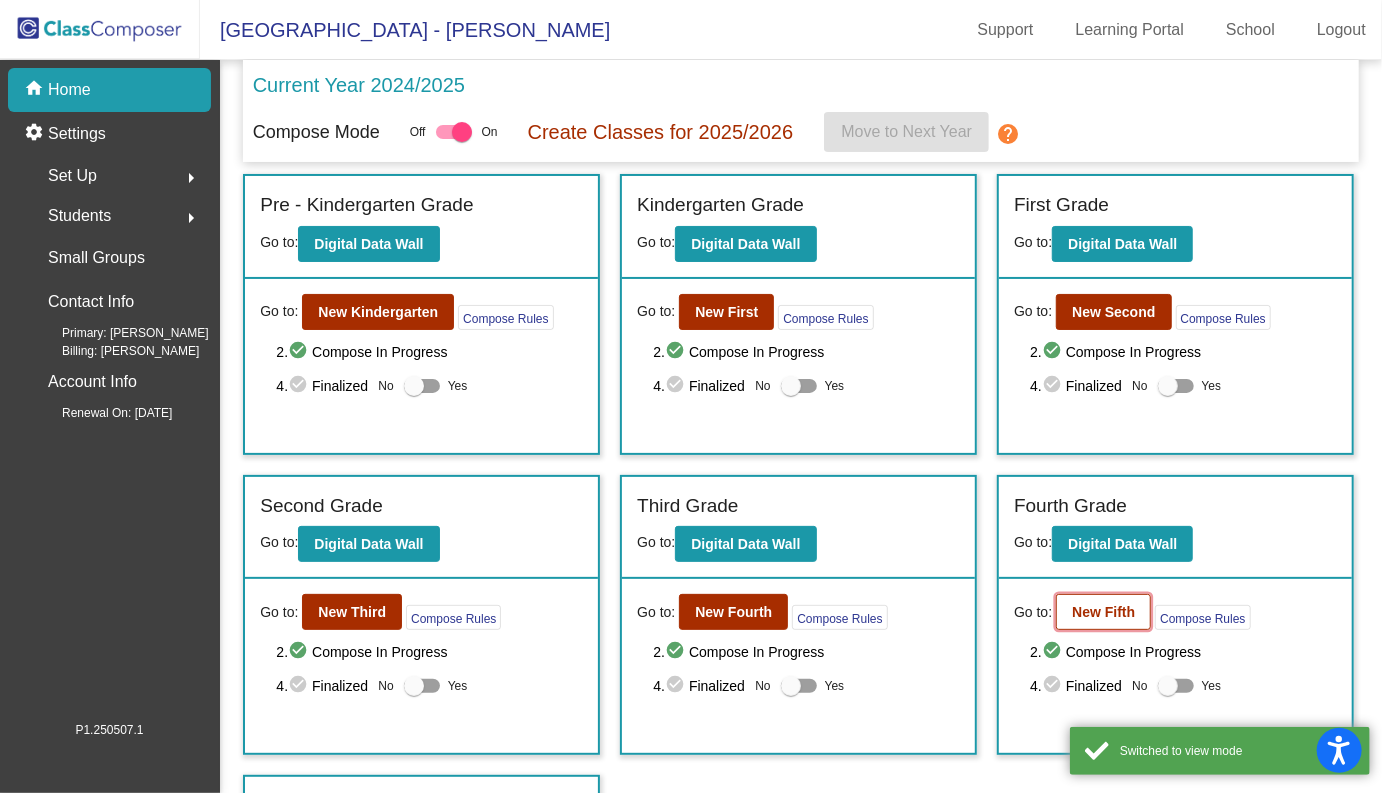 click on "New Fifth" 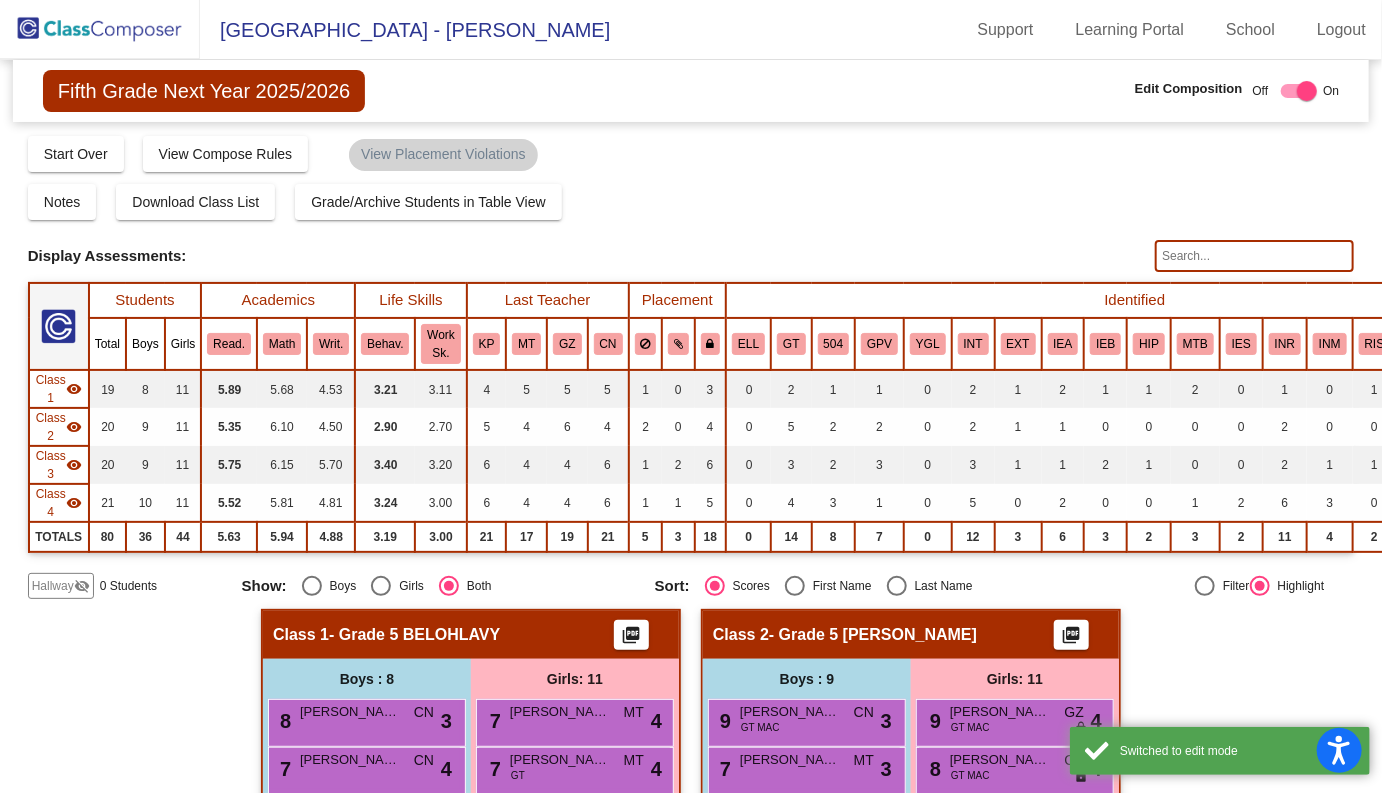 click 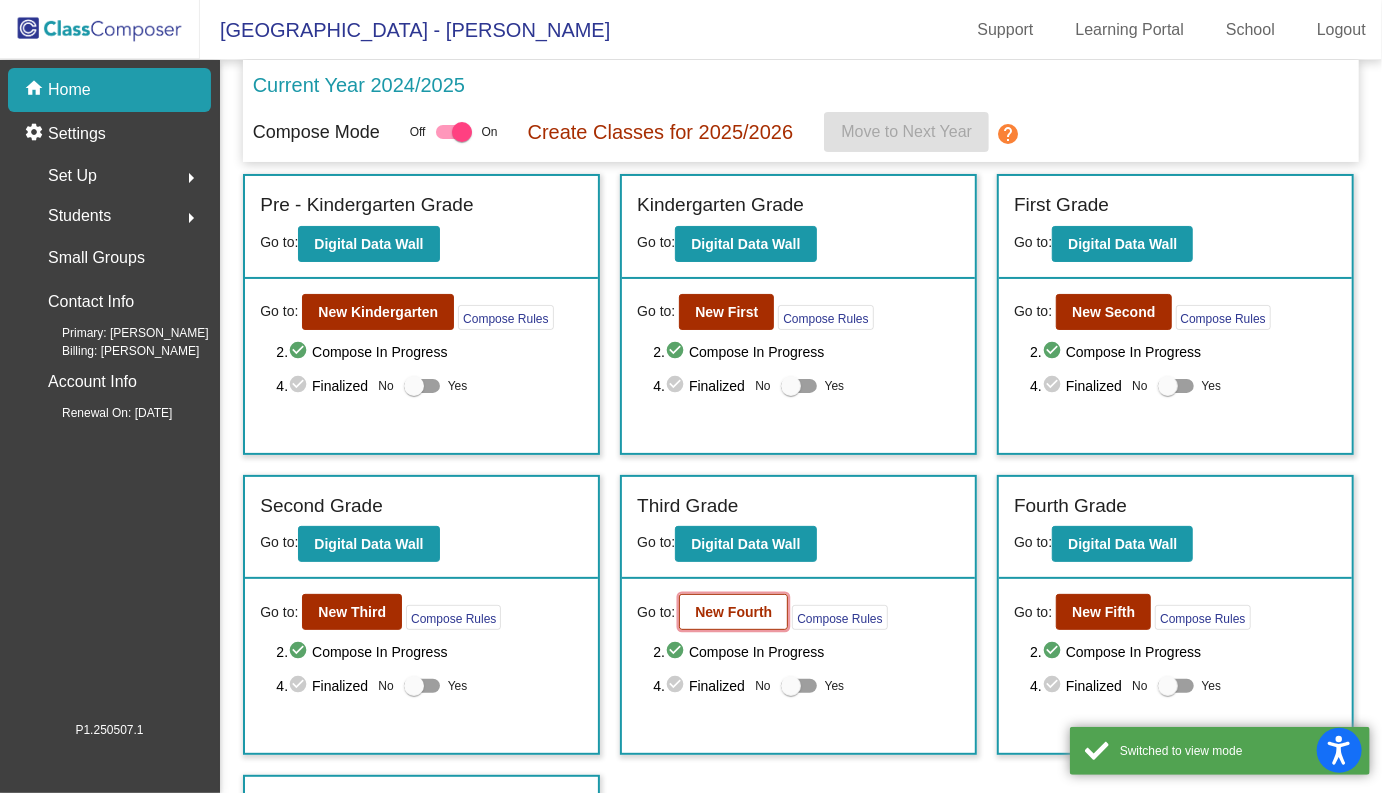 click on "New Fourth" 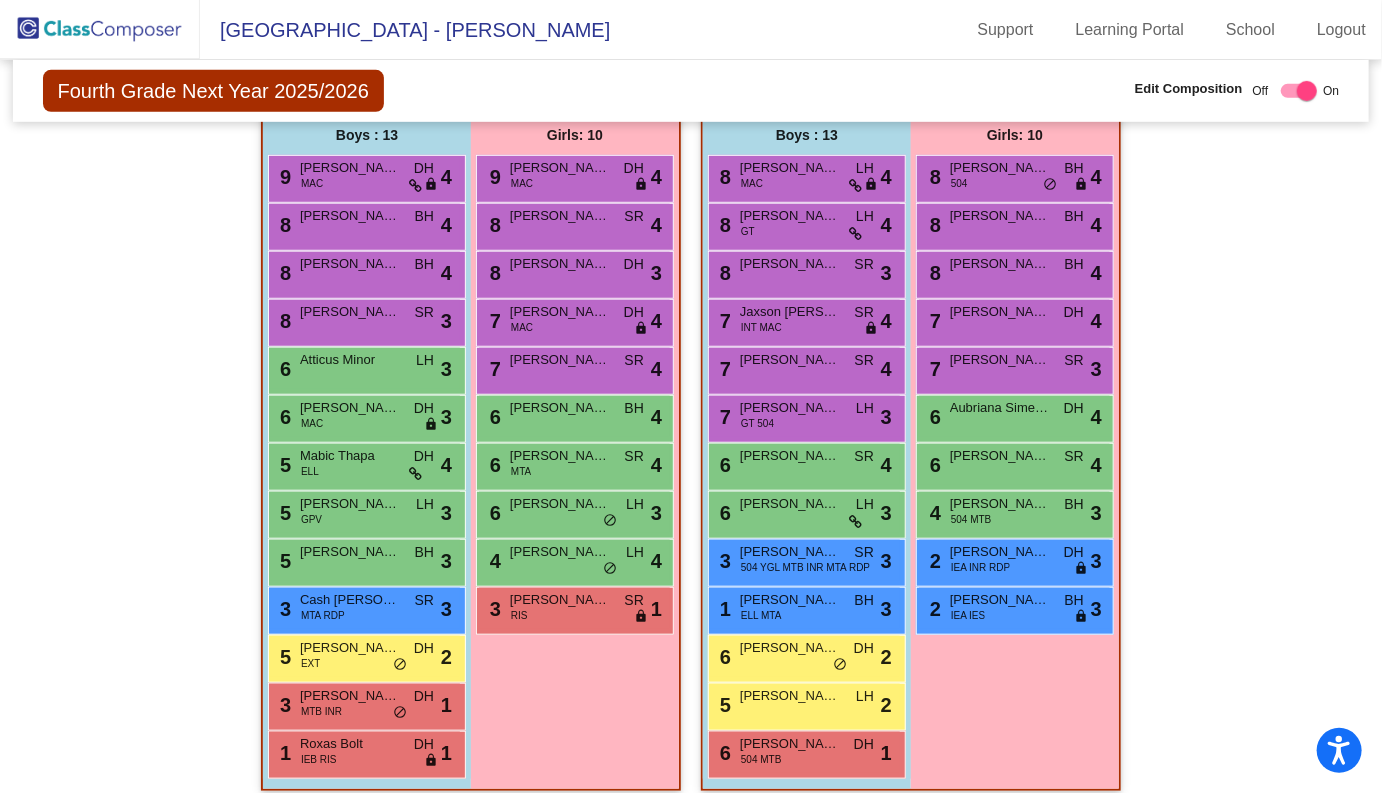 scroll, scrollTop: 0, scrollLeft: 0, axis: both 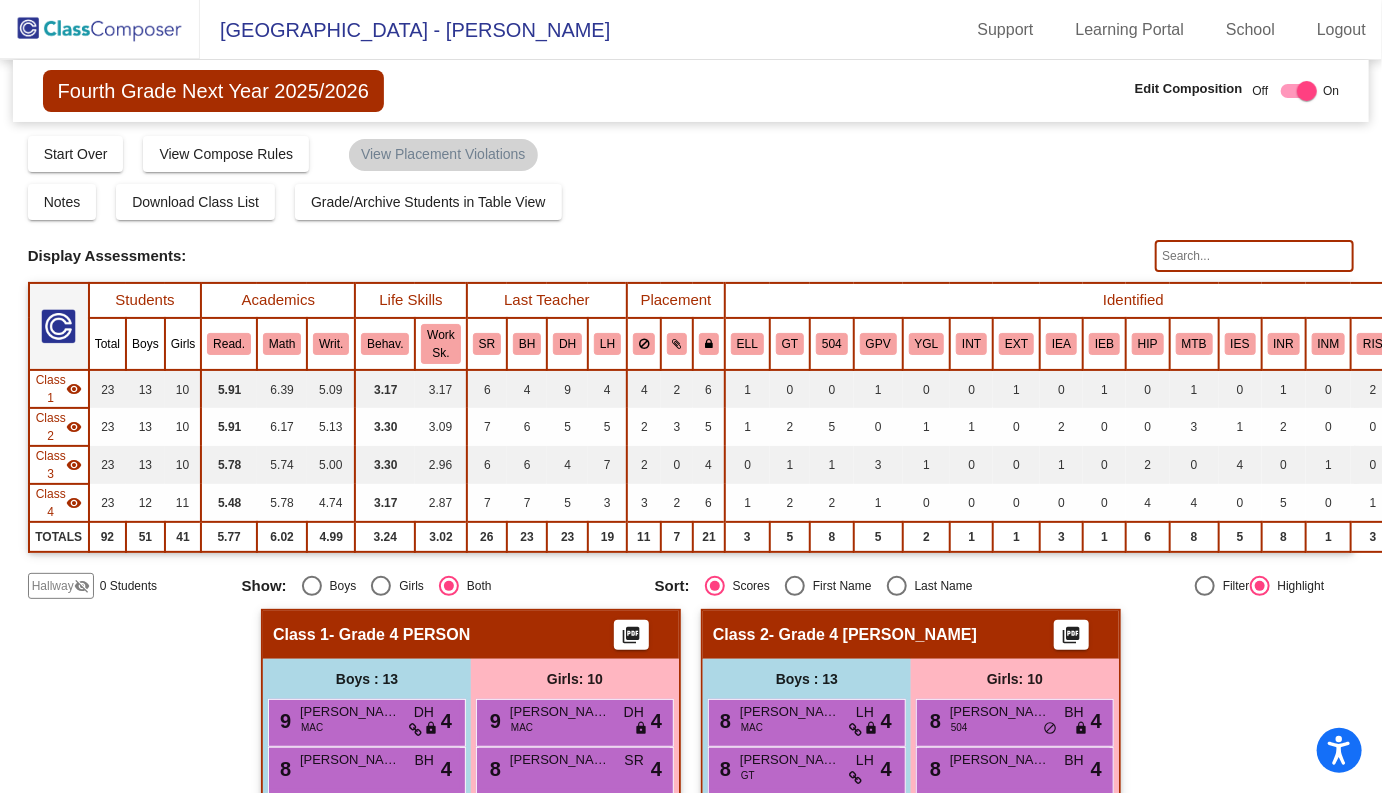 click 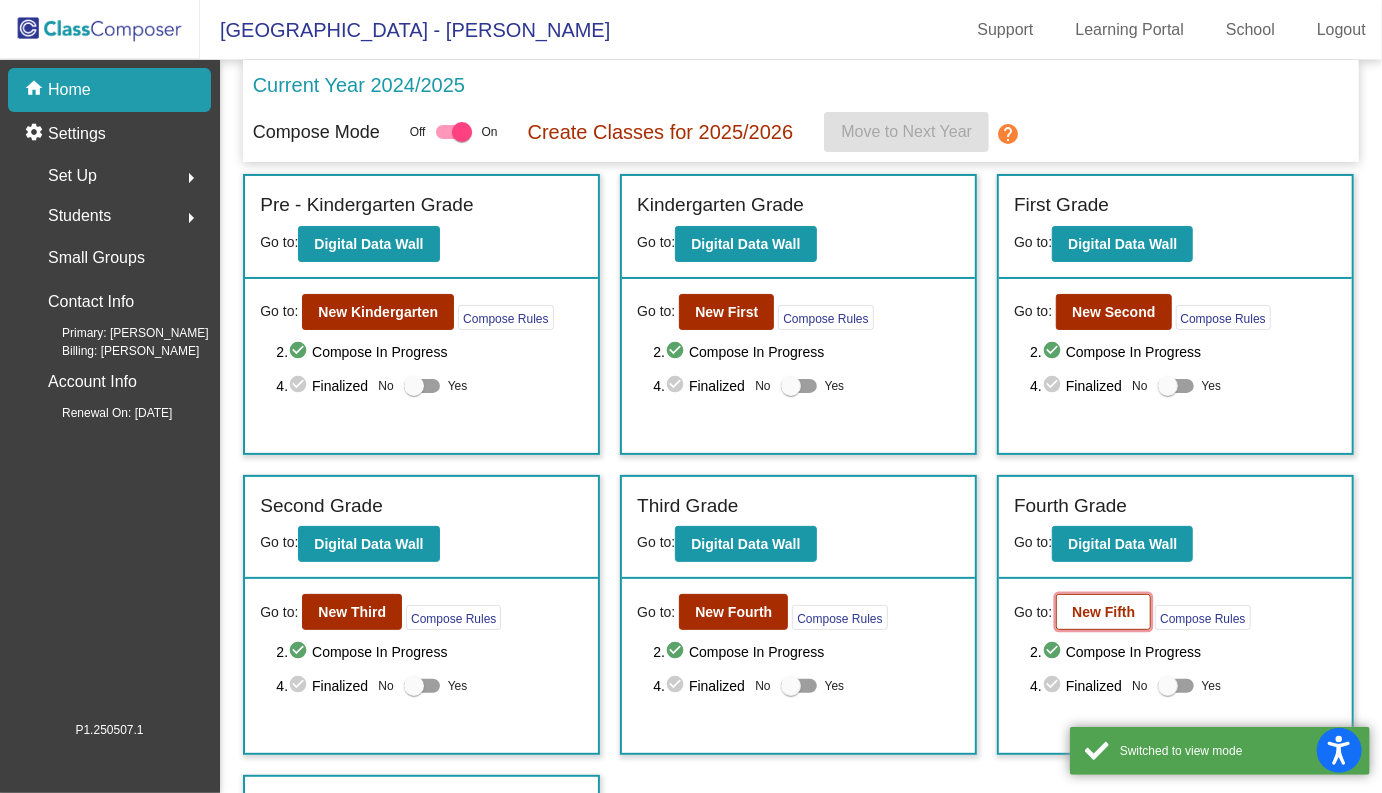 click on "New Fifth" 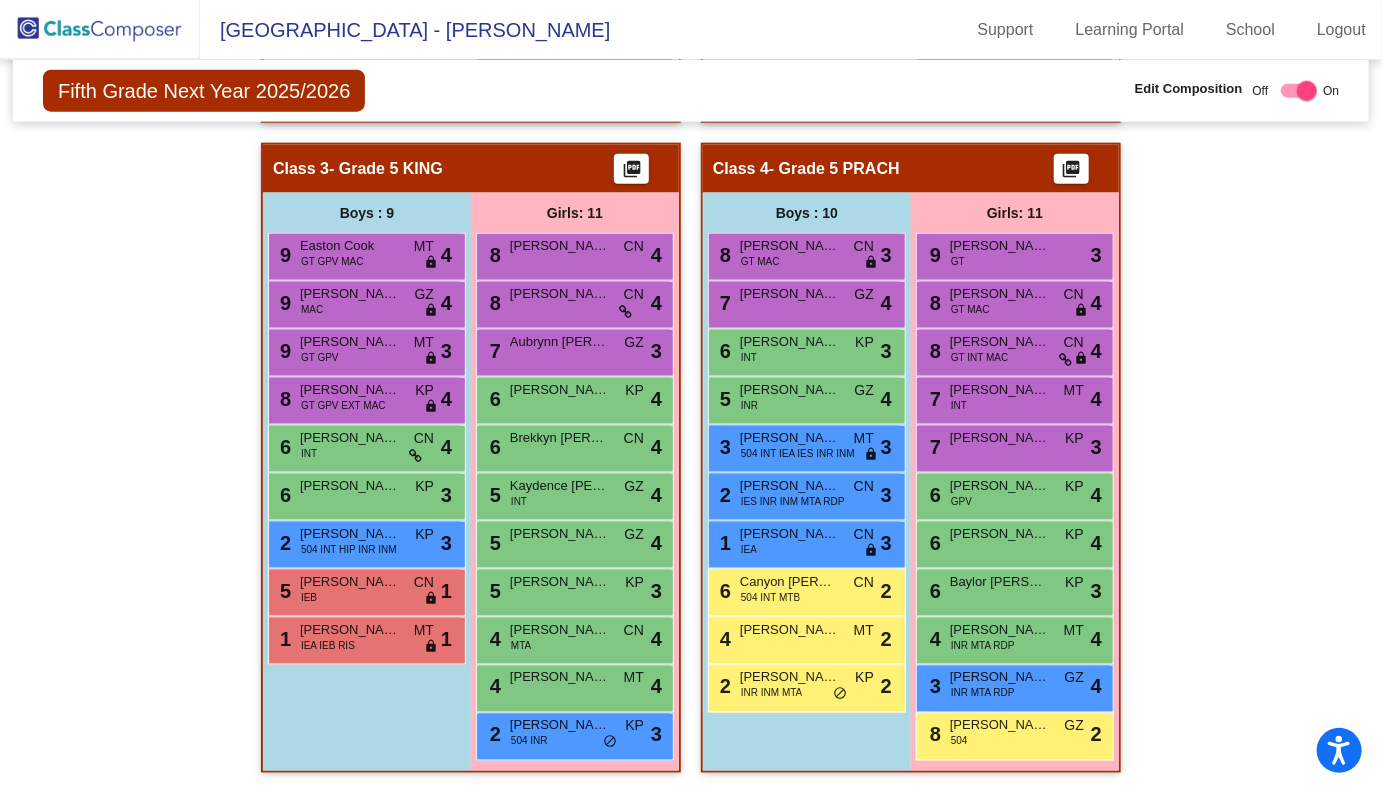 scroll, scrollTop: 1120, scrollLeft: 0, axis: vertical 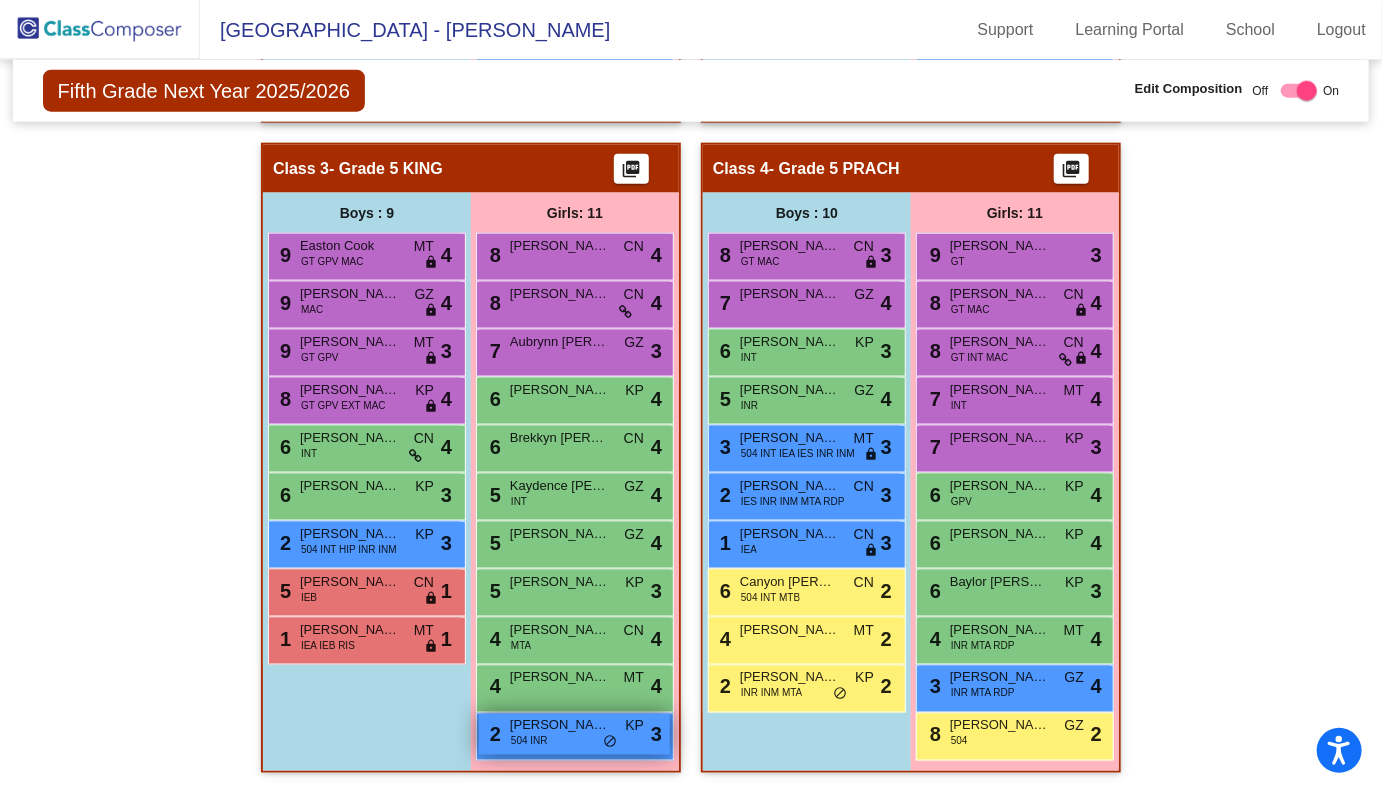 click on "504 INR" at bounding box center [529, 741] 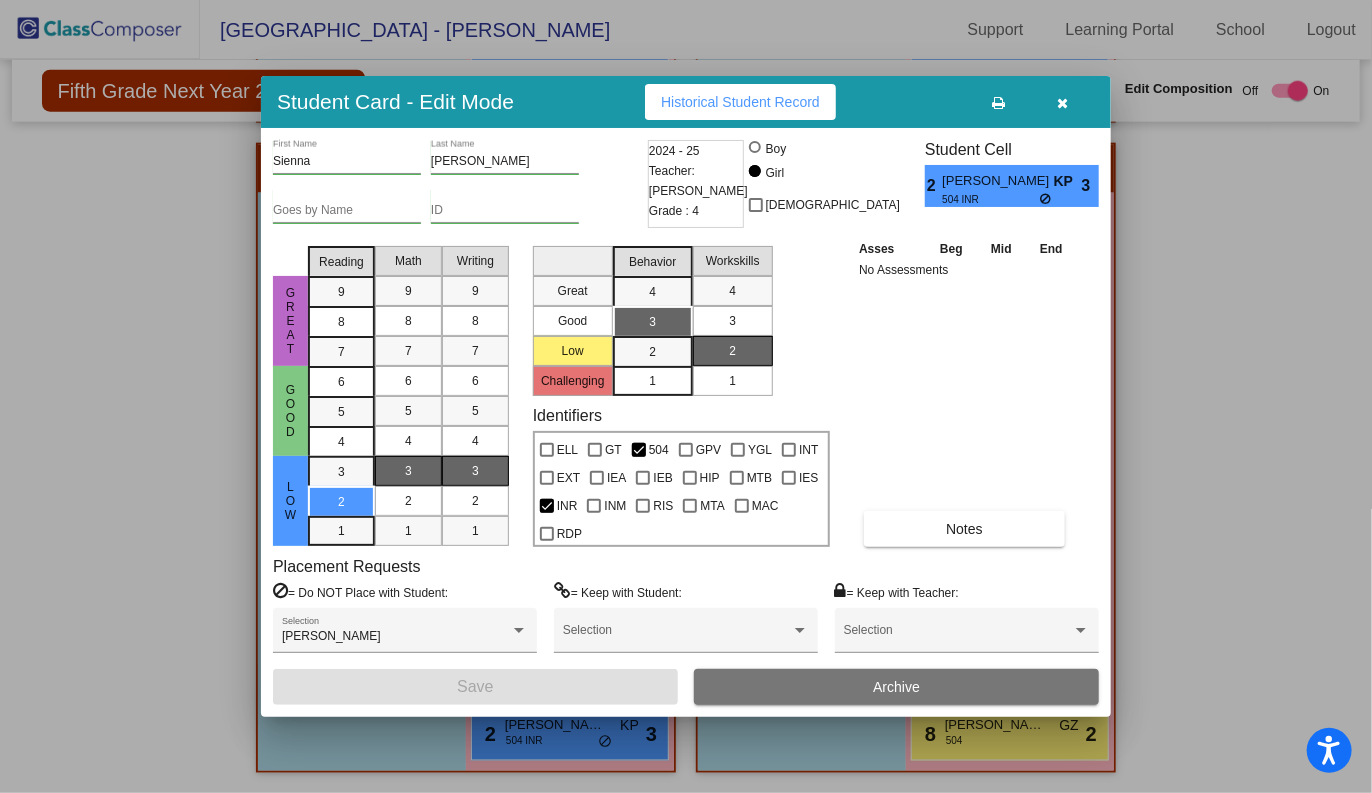 click on "Archive" at bounding box center (896, 687) 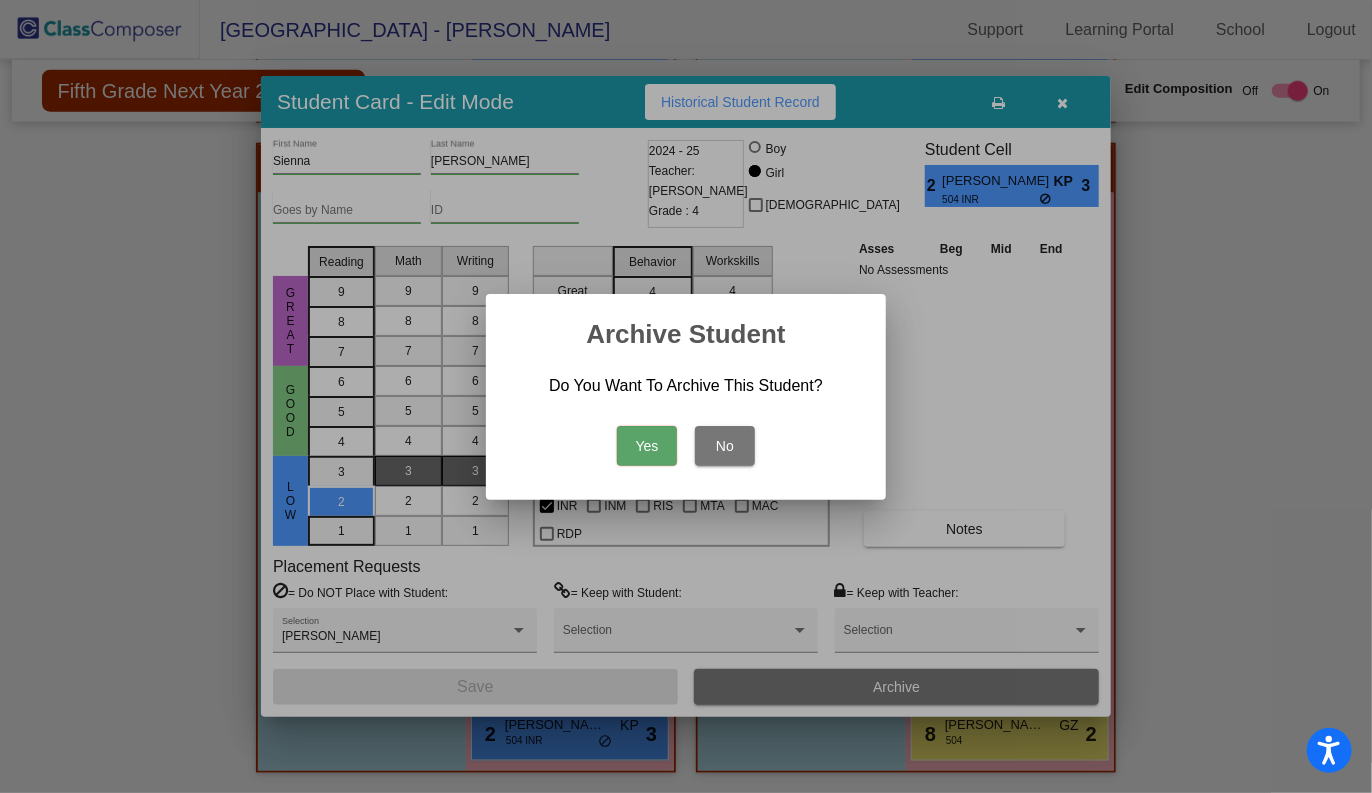 click on "Yes" at bounding box center (647, 446) 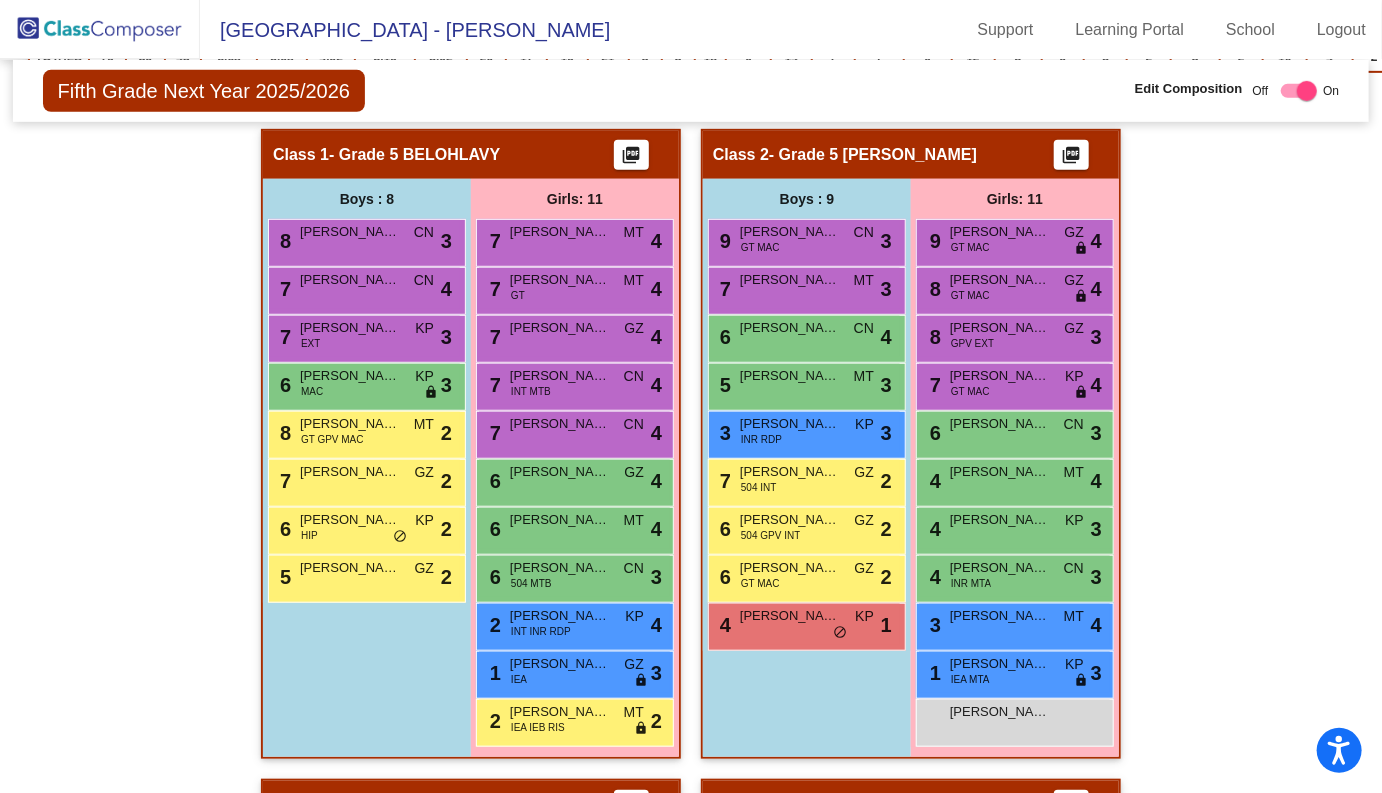 scroll, scrollTop: 480, scrollLeft: 0, axis: vertical 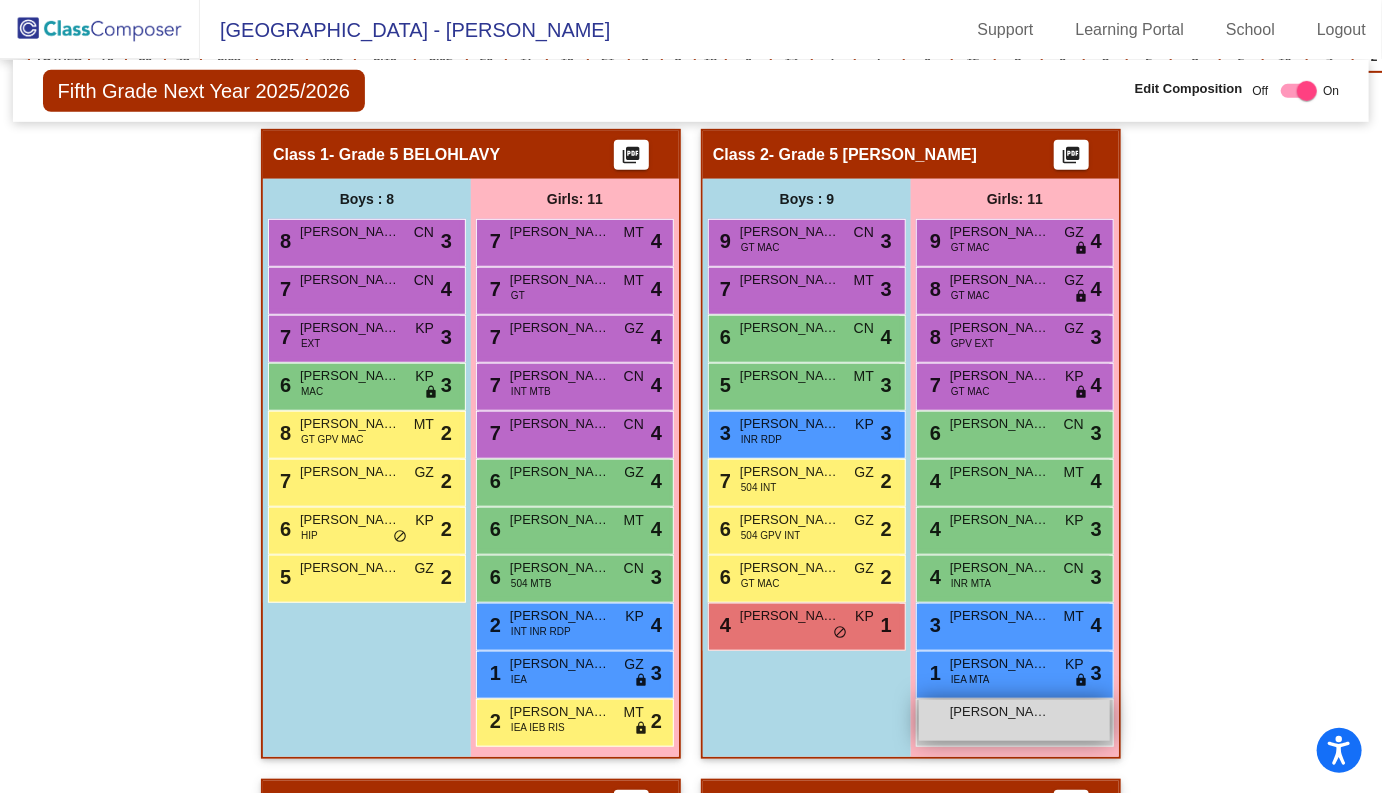 click on "[PERSON_NAME] lock do_not_disturb_alt" at bounding box center (1014, 720) 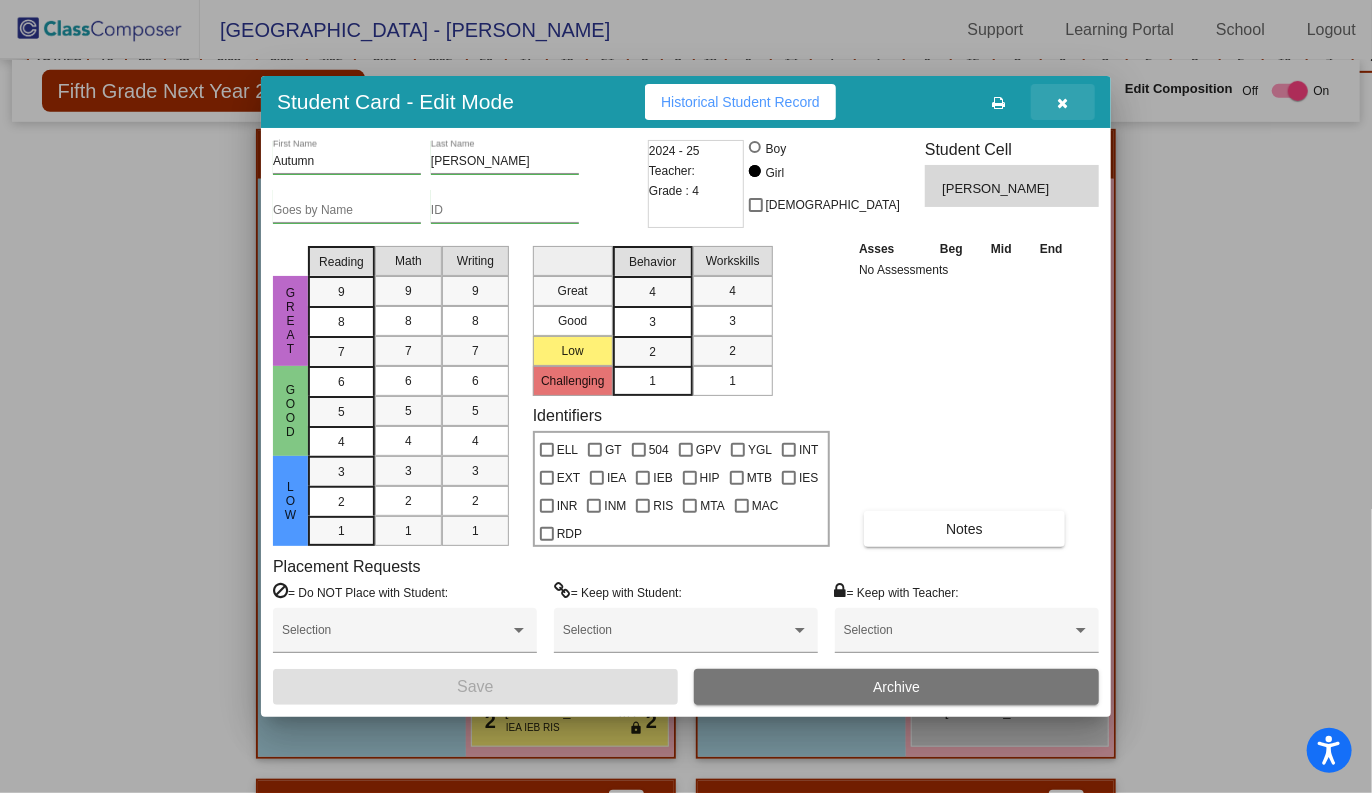 click at bounding box center [1063, 103] 